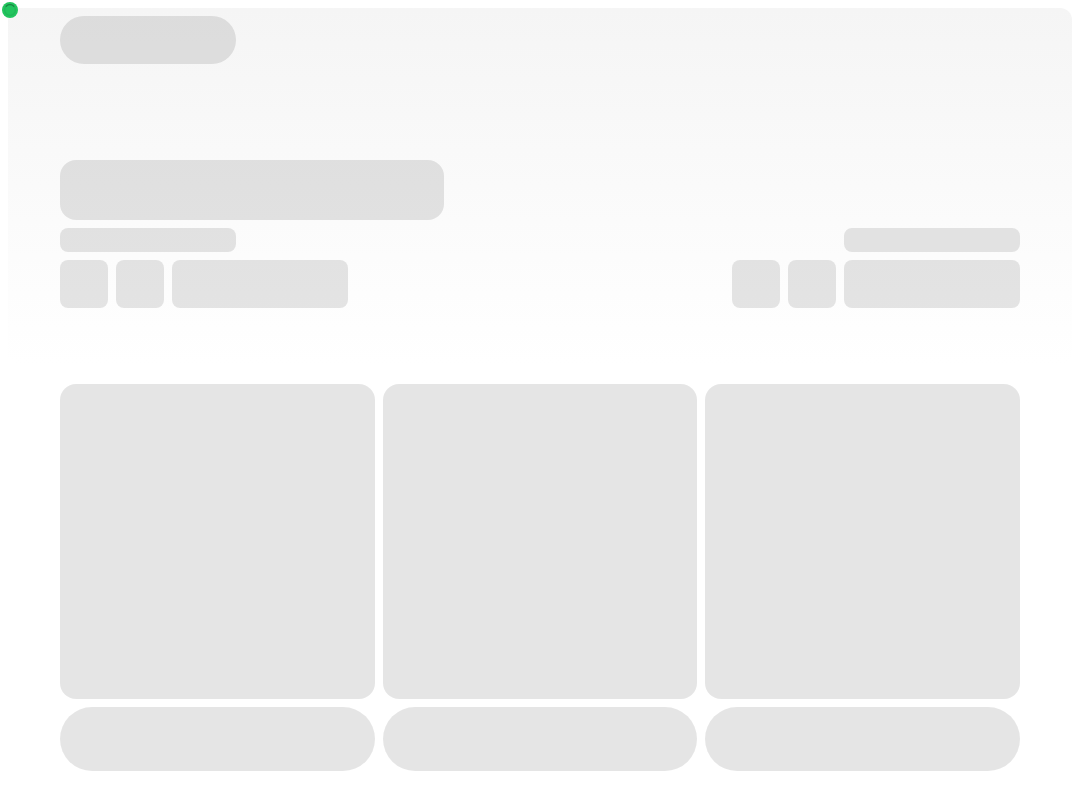 scroll, scrollTop: 0, scrollLeft: 0, axis: both 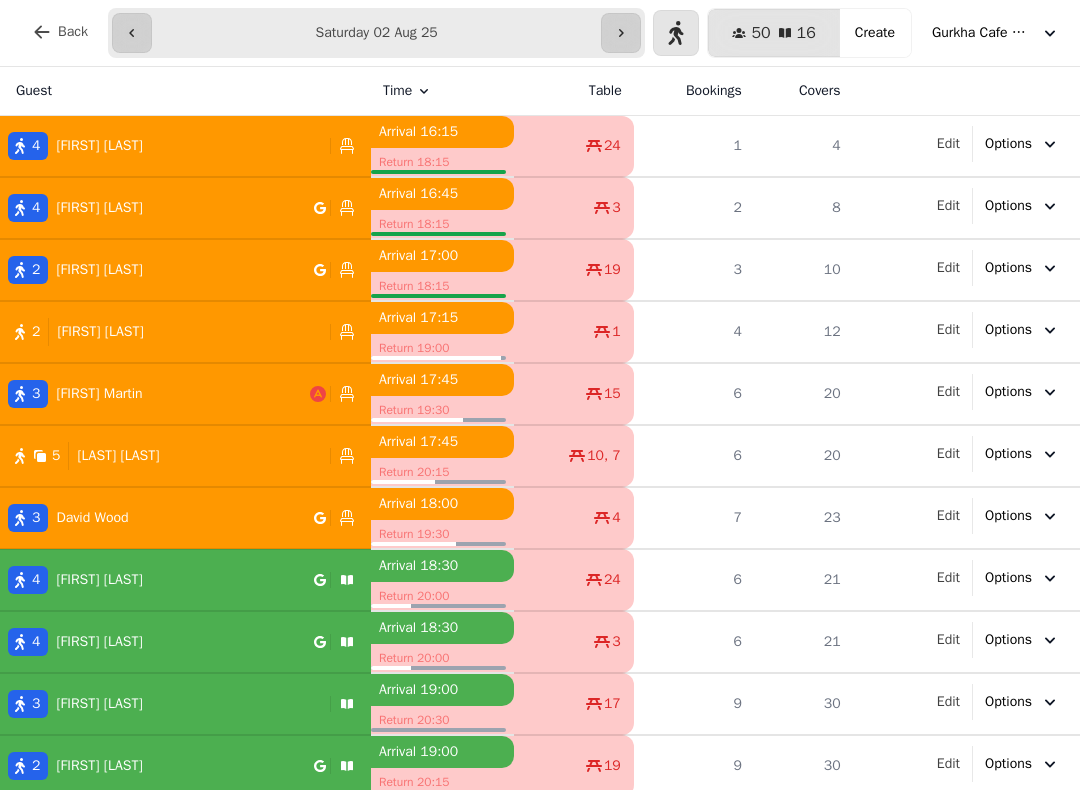 click on "4 [FIRST]   [LAST]" at bounding box center (185, 146) 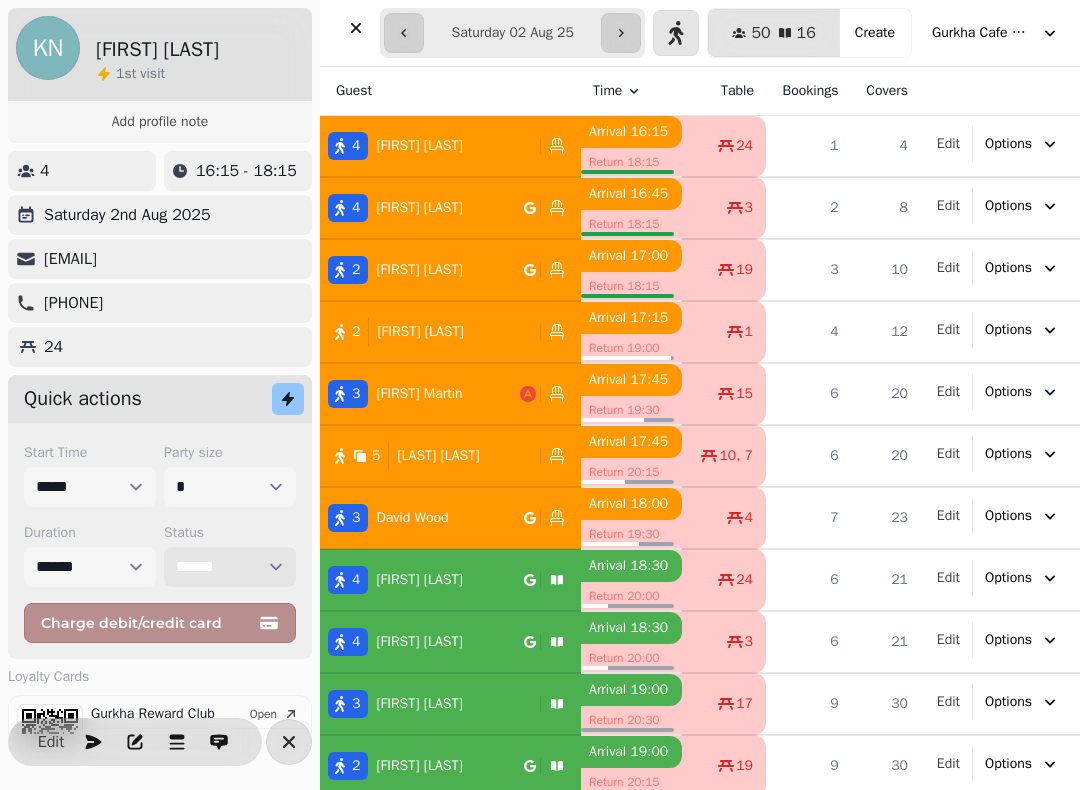 click on "**********" at bounding box center [230, 567] 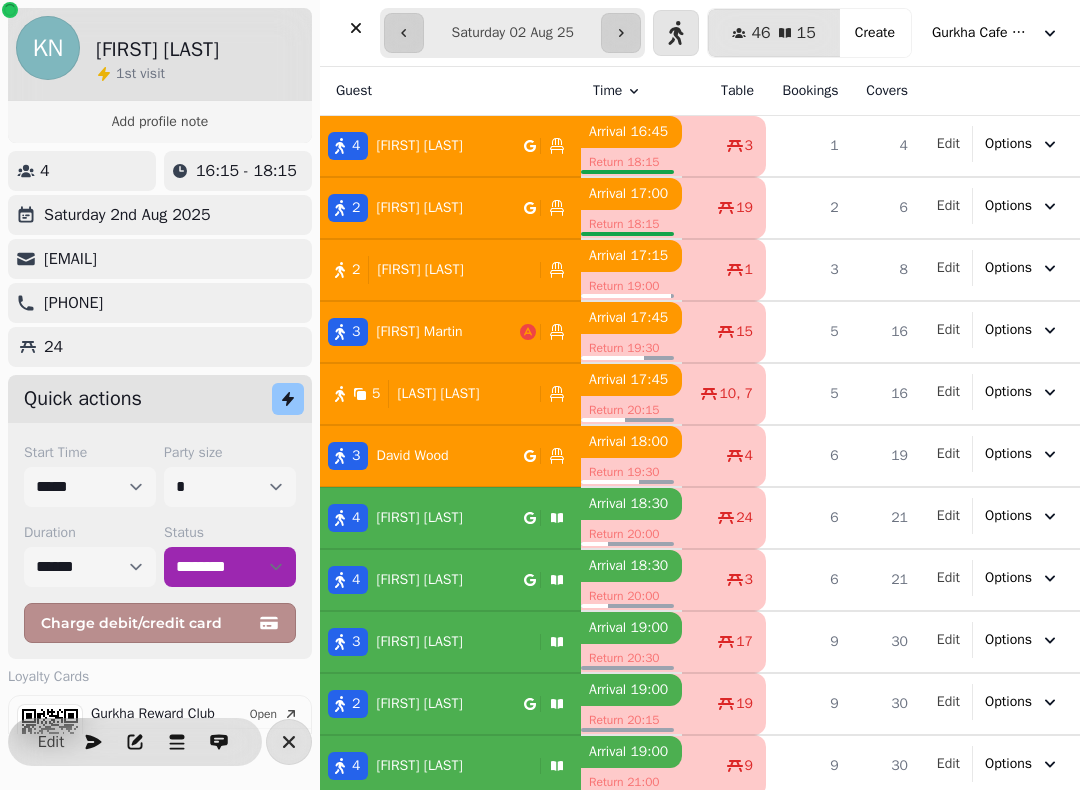 click at bounding box center [289, 742] 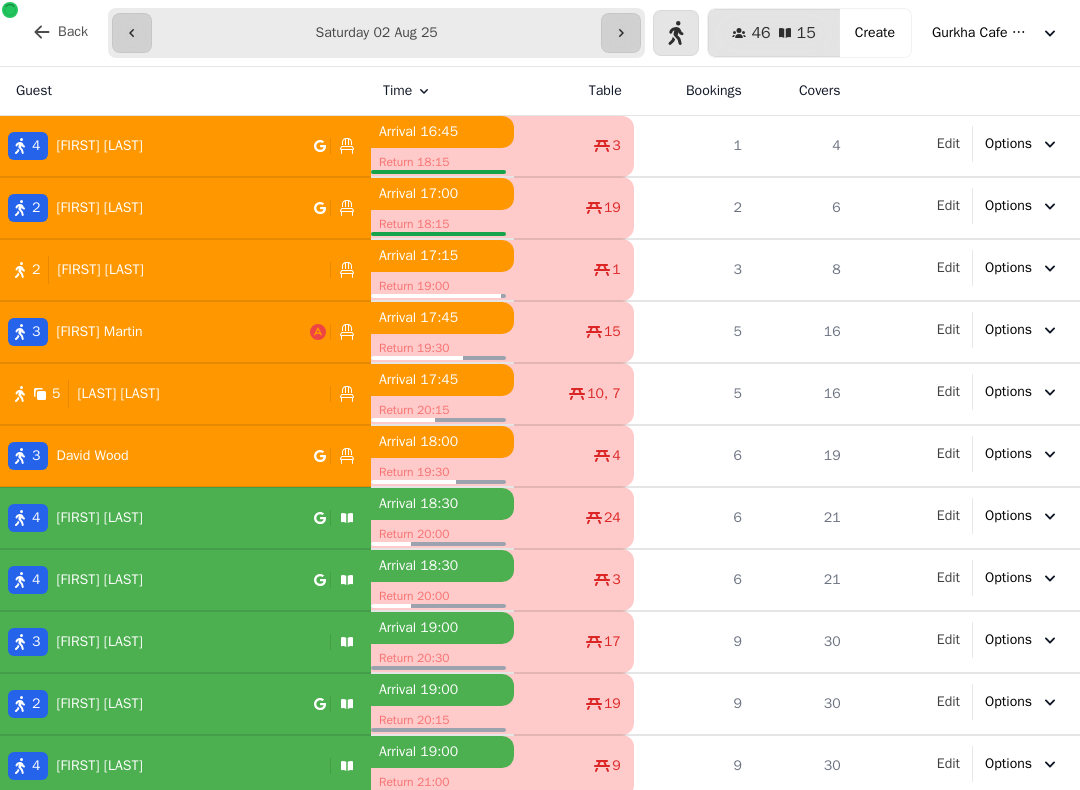click on "4 [FIRST]   [LAST]" at bounding box center (157, 146) 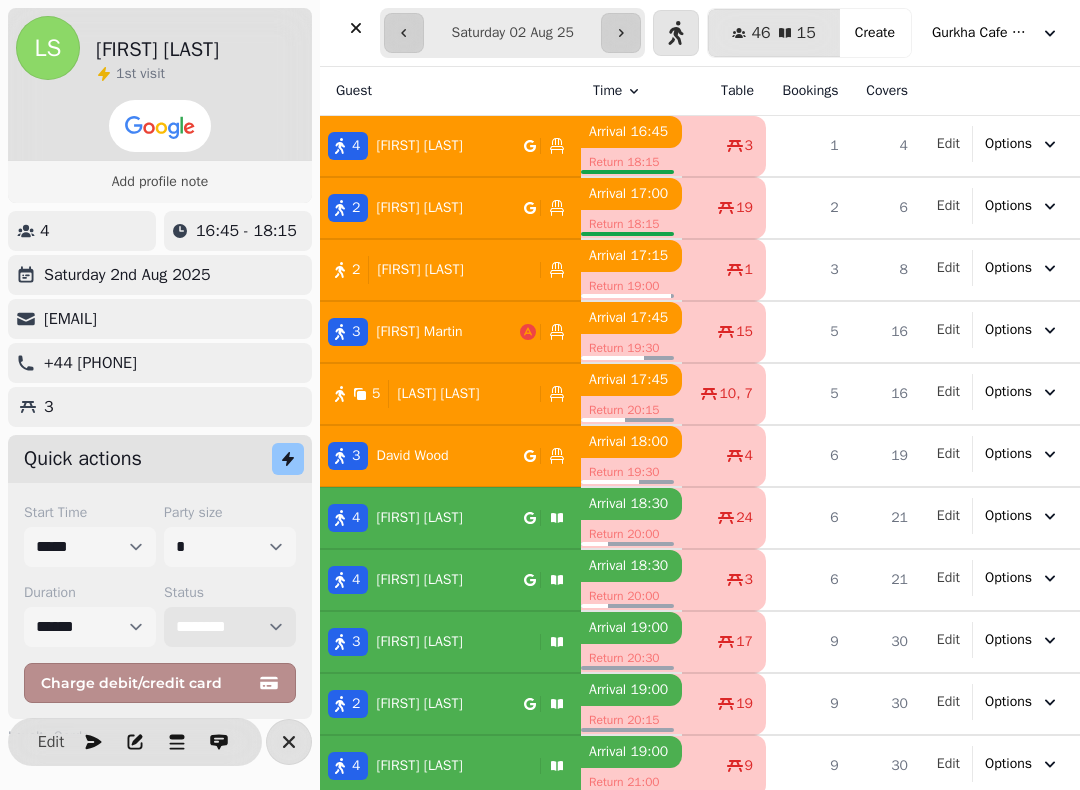 click on "**********" at bounding box center [230, 627] 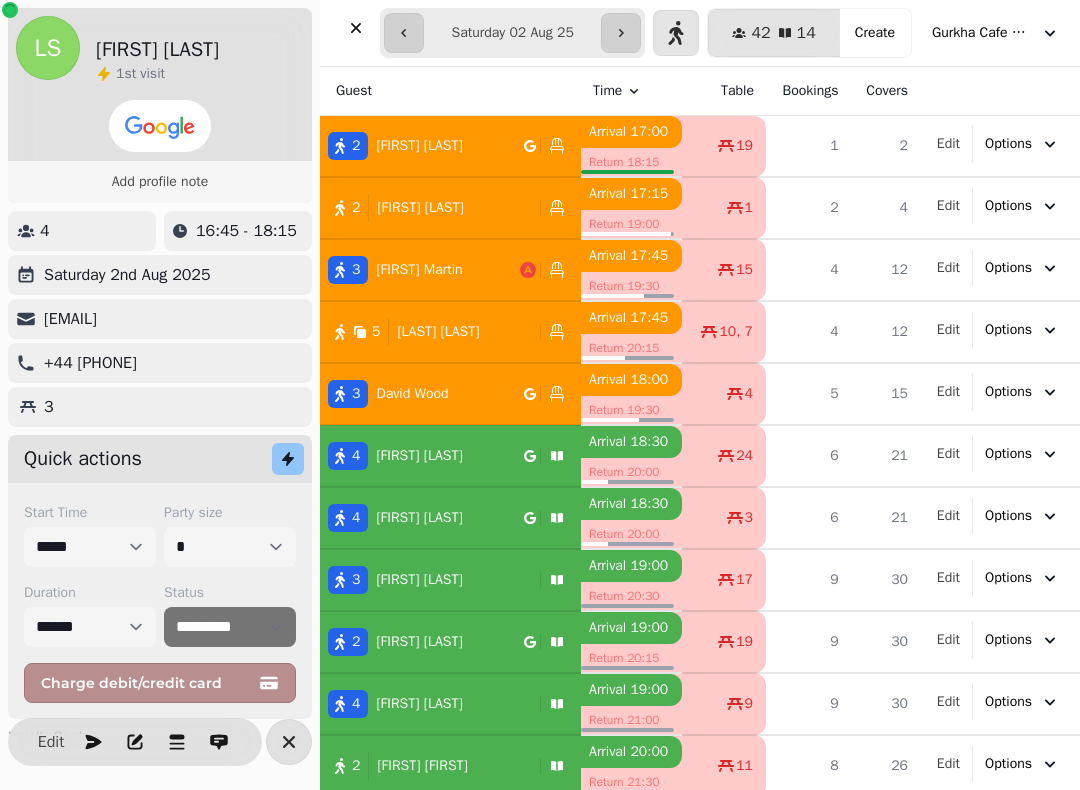 click on "2 [FIRST]   [LAST]" at bounding box center [422, 146] 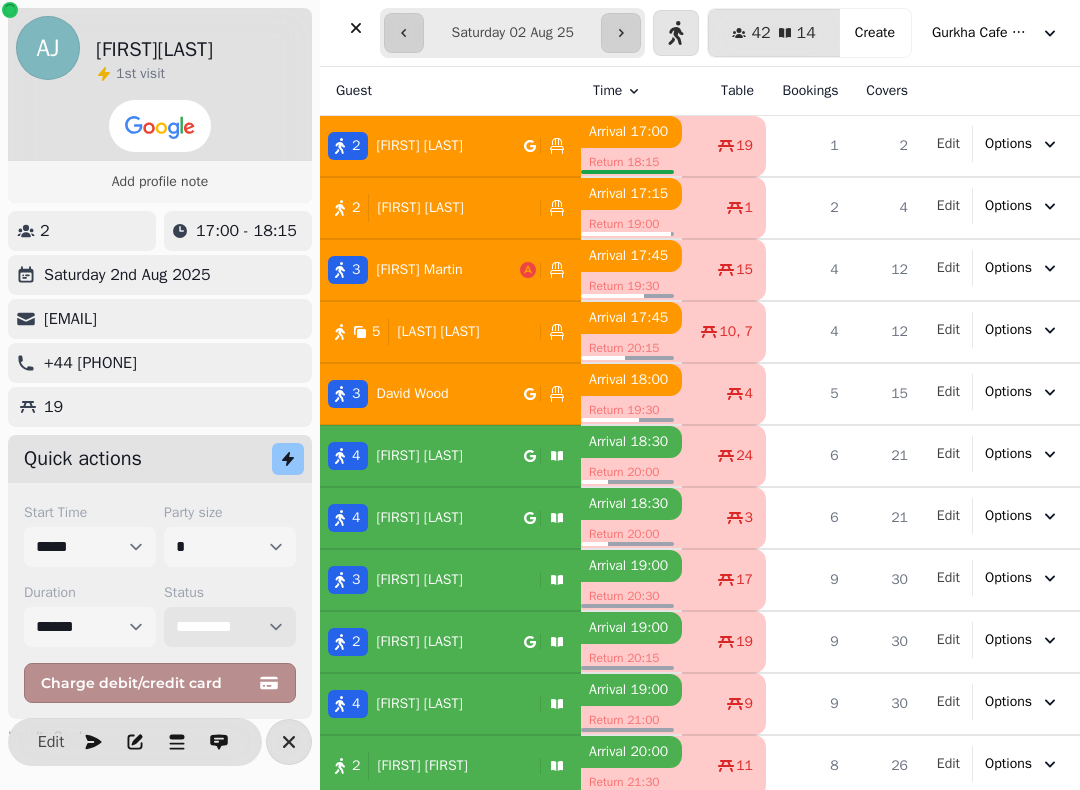 click on "**********" at bounding box center [230, 627] 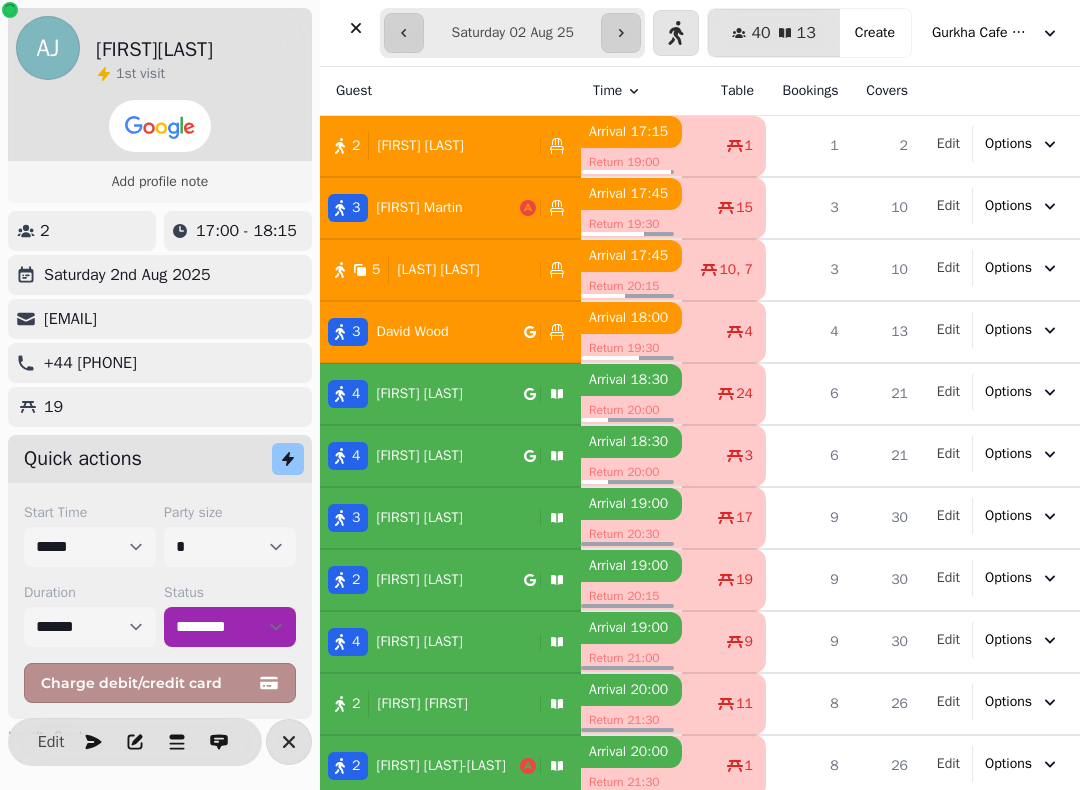 click on "2 [FIRST]   [LAST]" at bounding box center (426, 146) 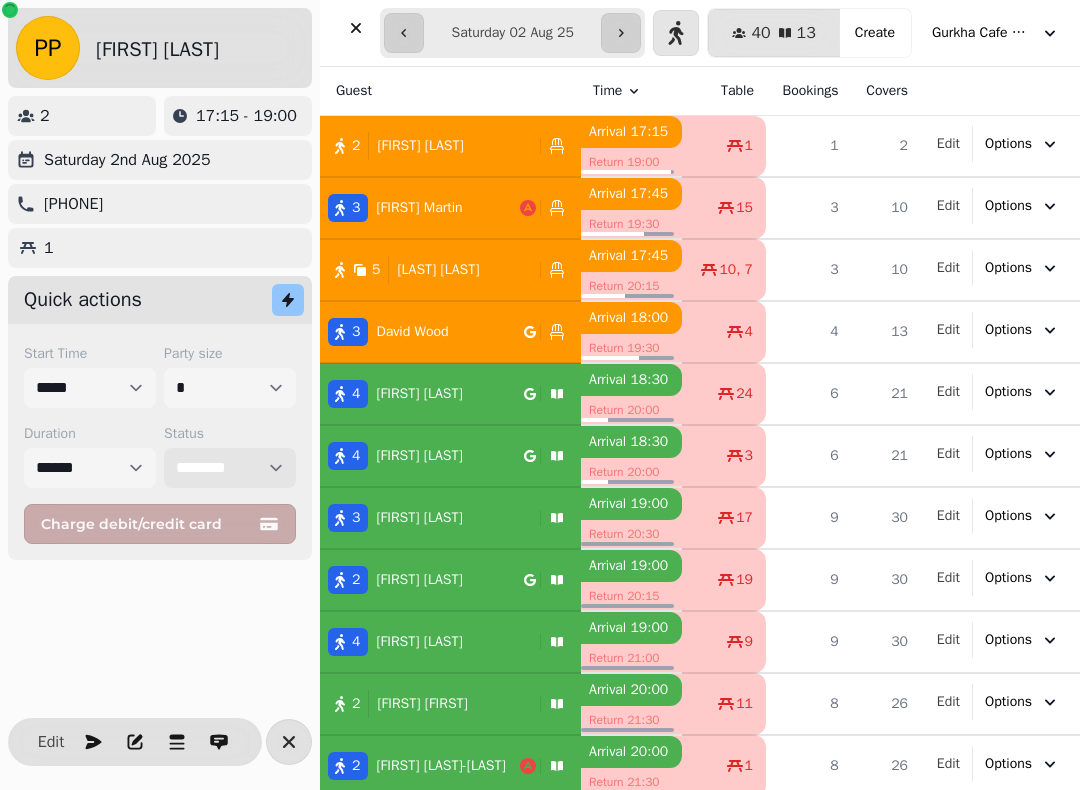 click on "**********" at bounding box center (230, 468) 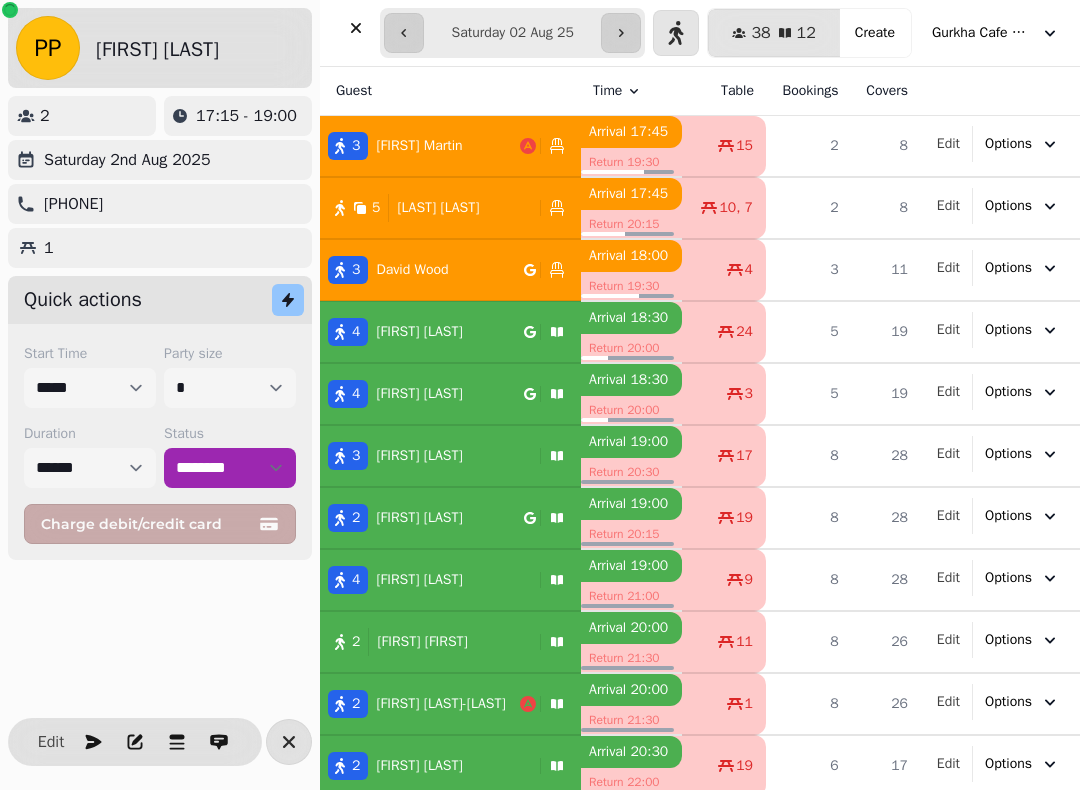click on "3 [FIRST]   [LAST]" at bounding box center (420, 146) 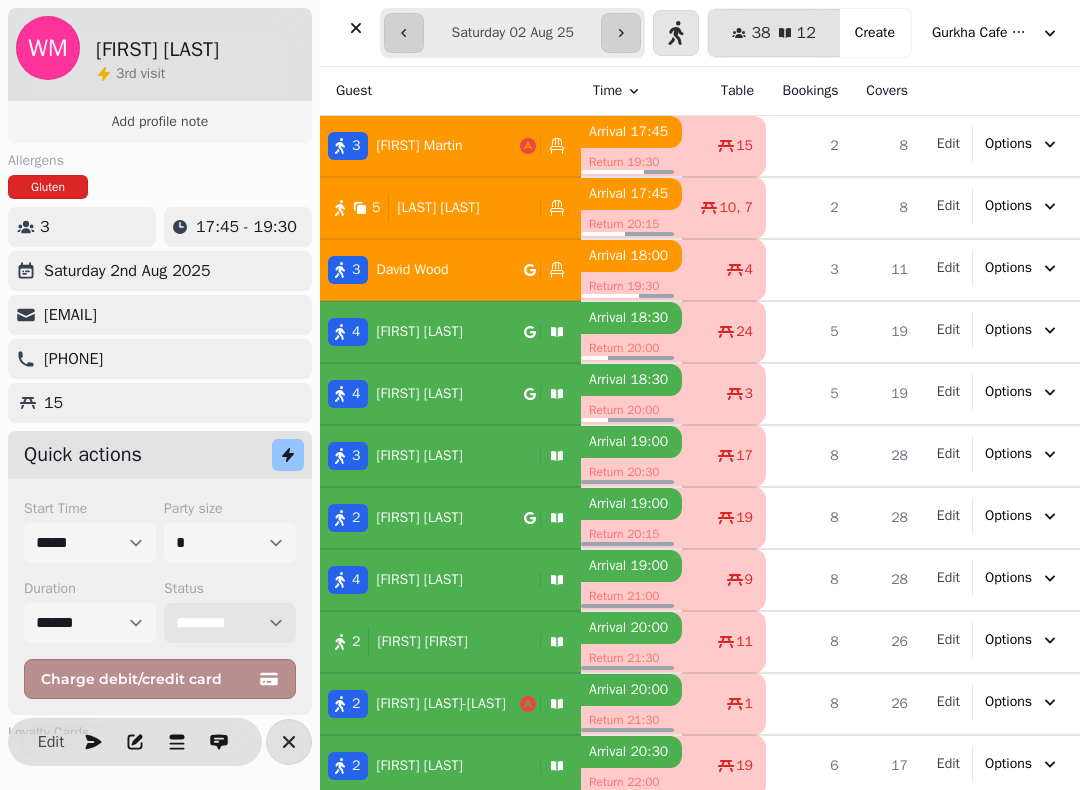 click on "**********" at bounding box center [230, 623] 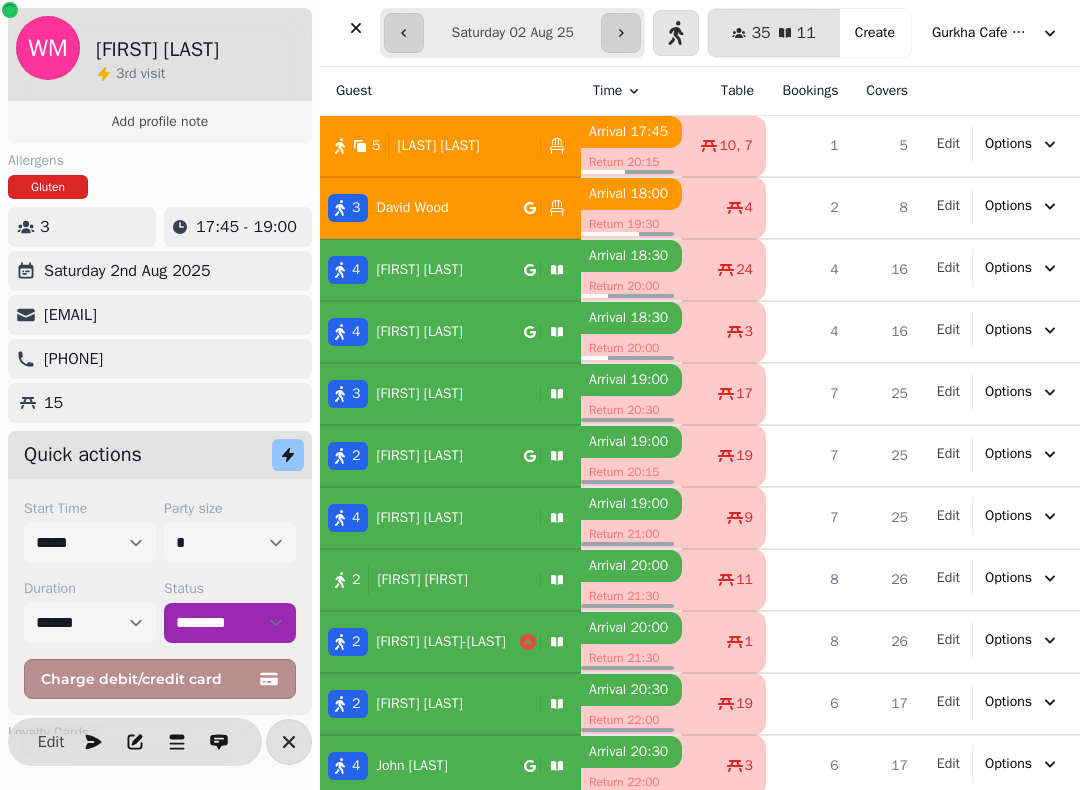 click 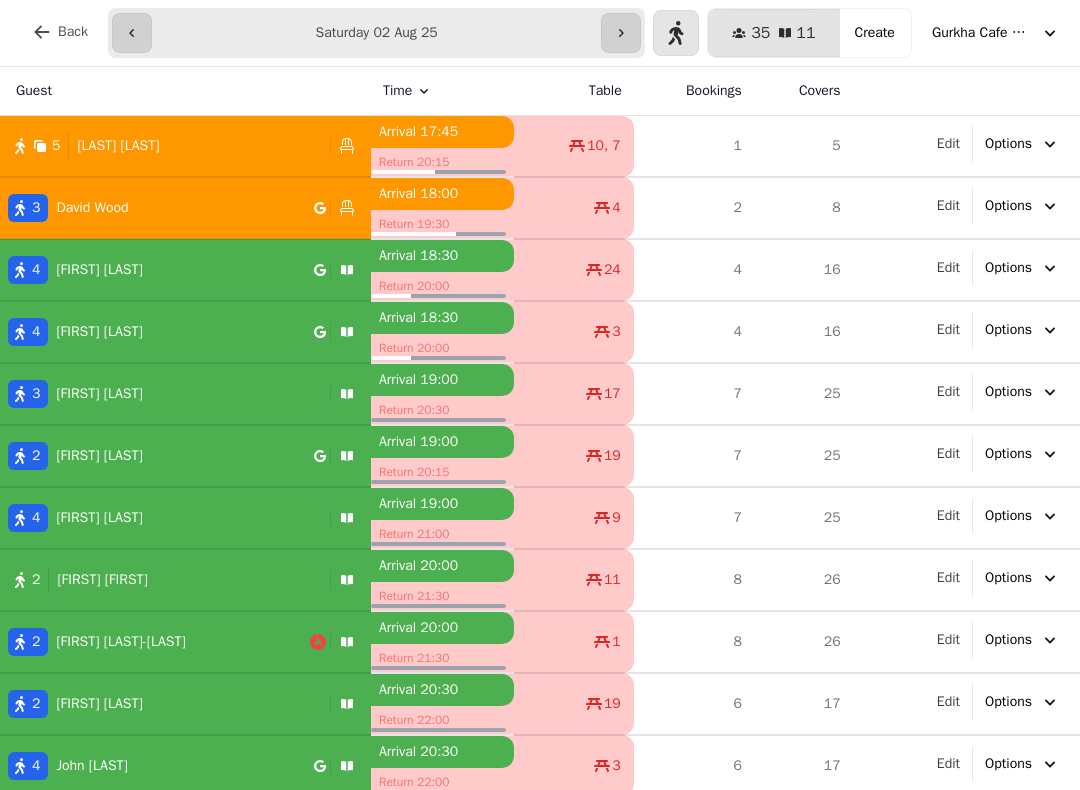 scroll, scrollTop: 6, scrollLeft: 0, axis: vertical 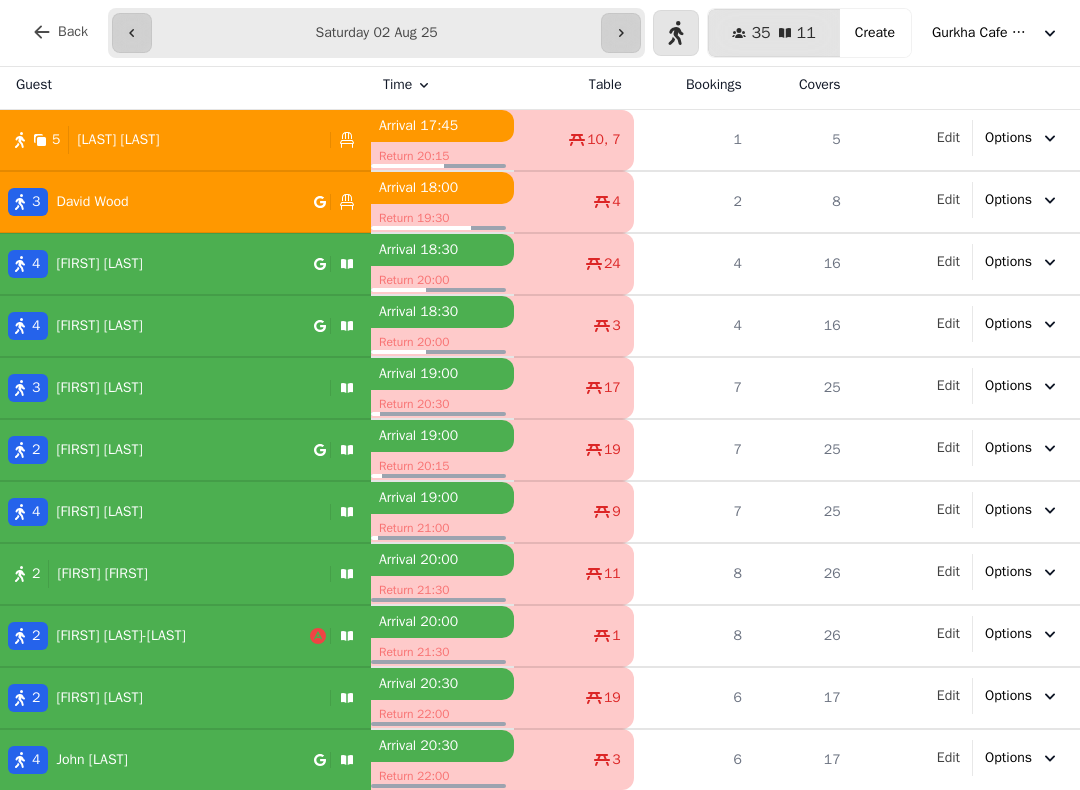 click on "4 [FIRST]   [LAST]" at bounding box center [185, 264] 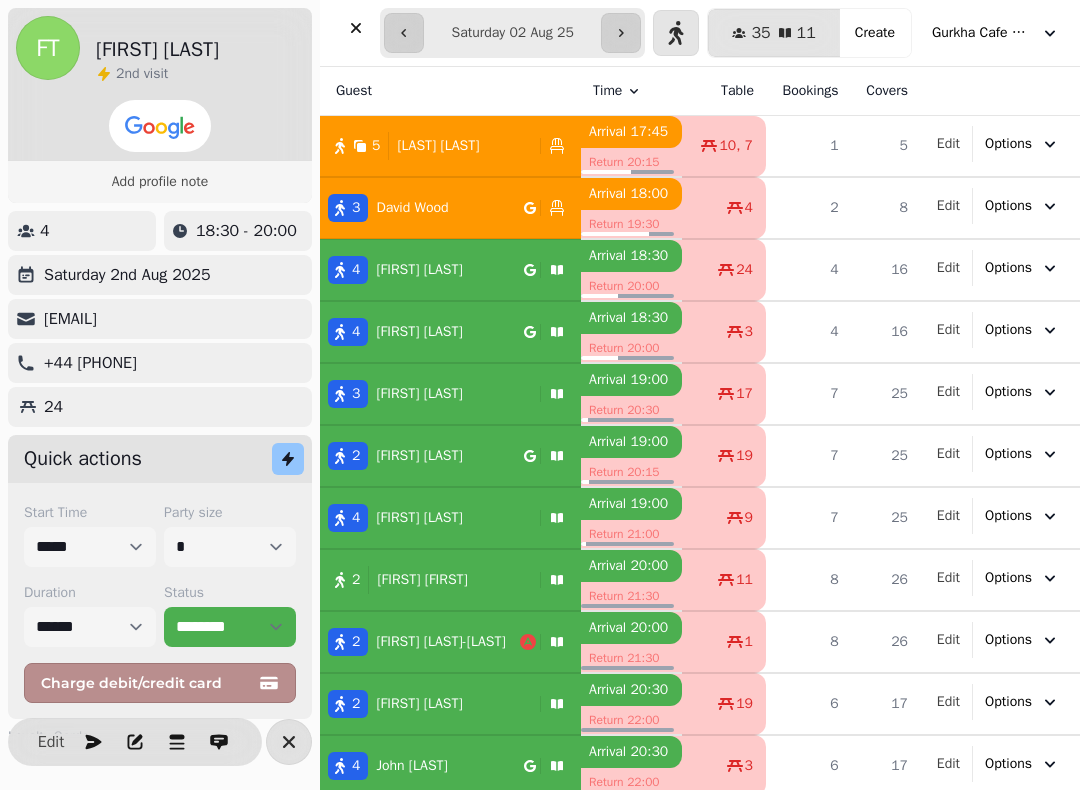 scroll, scrollTop: 0, scrollLeft: 39, axis: horizontal 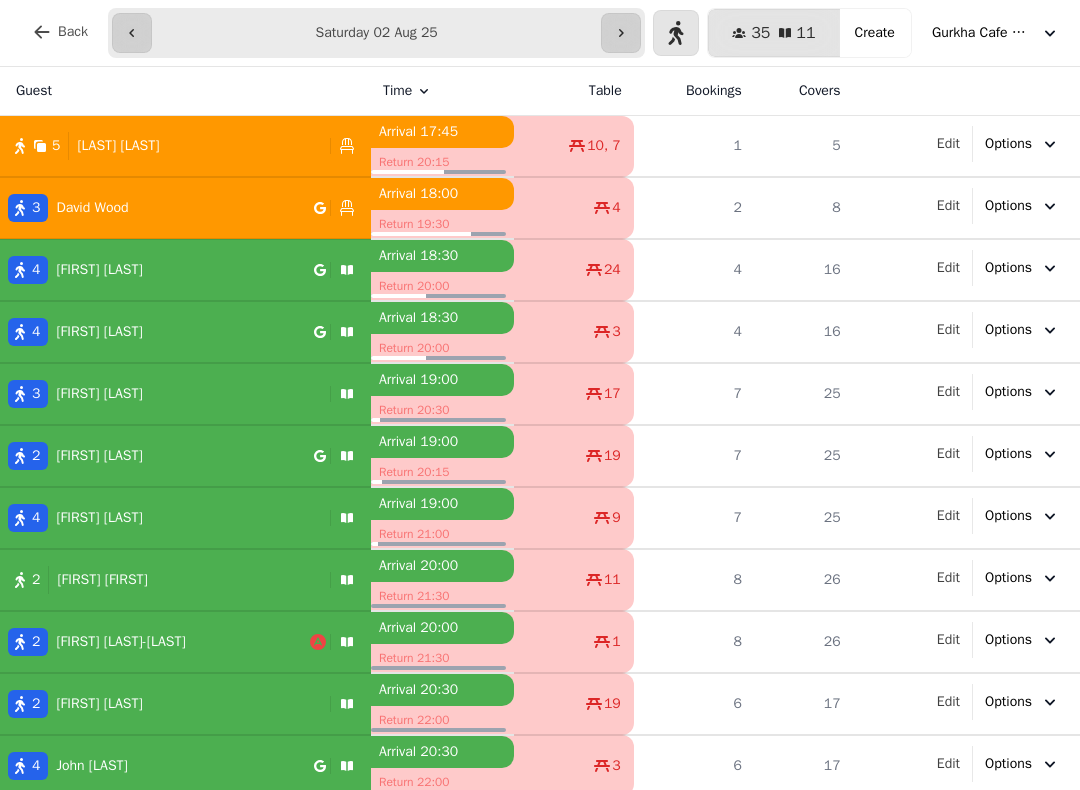 click on "3 [FIRST]   [LAST]" at bounding box center (161, 394) 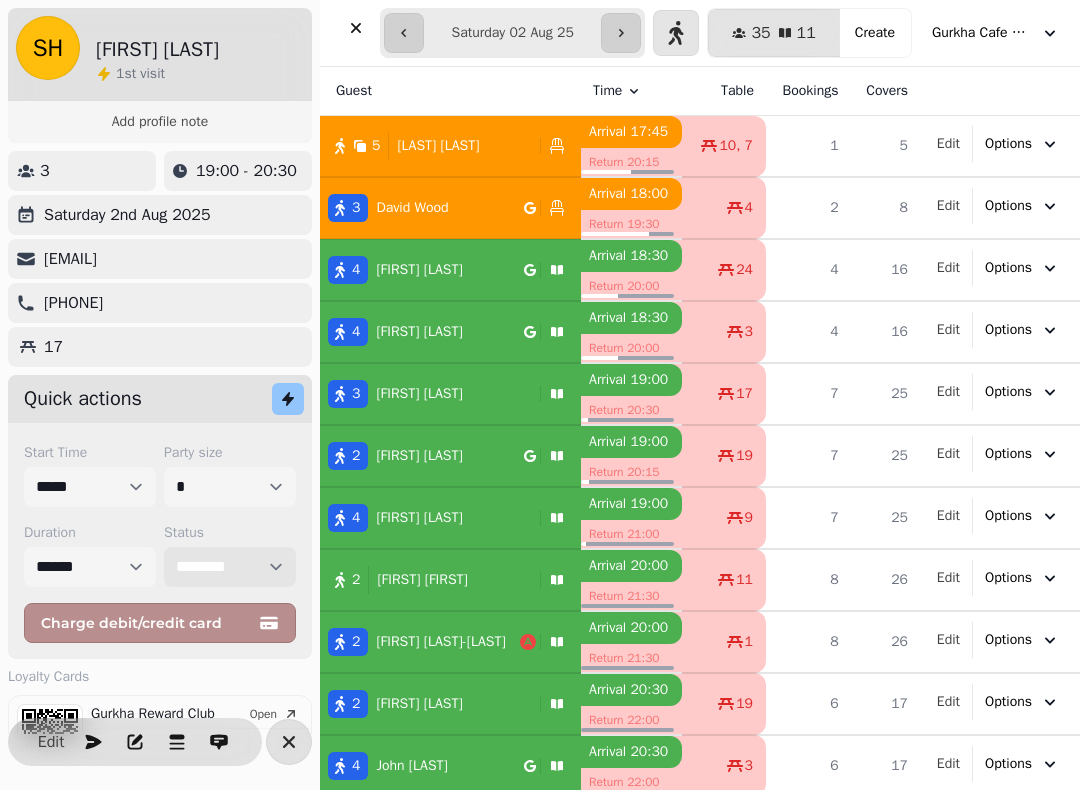 click on "**********" at bounding box center (230, 567) 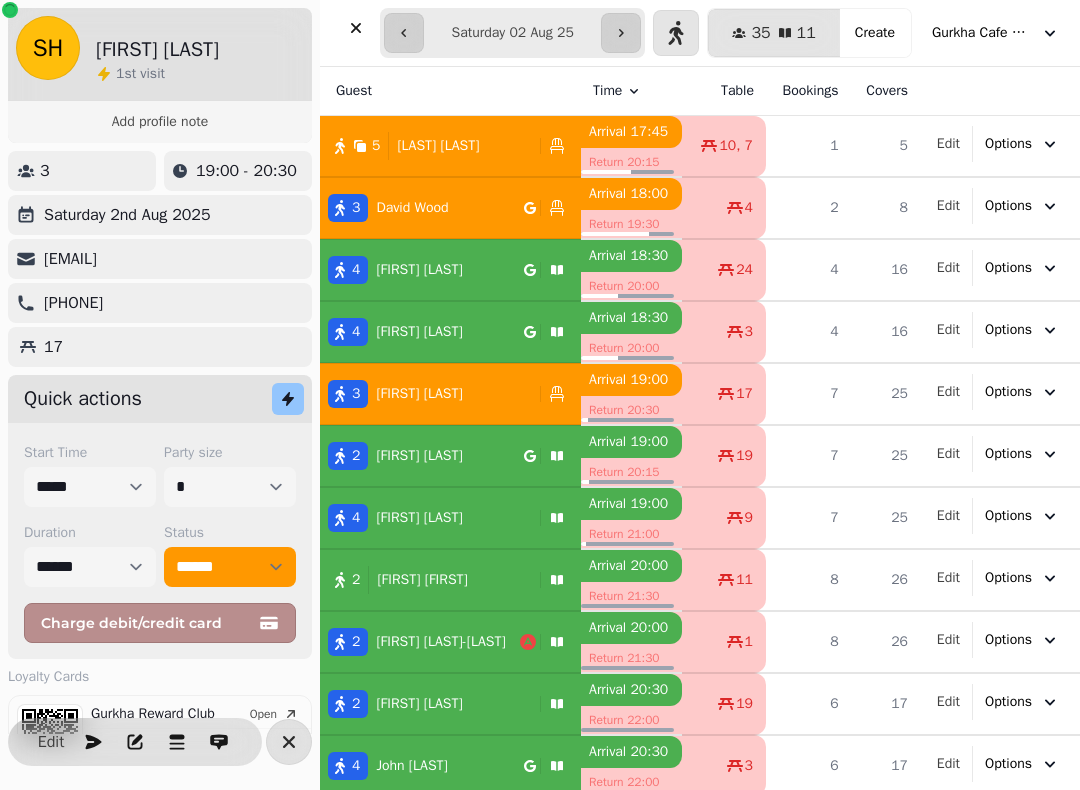 click at bounding box center (289, 742) 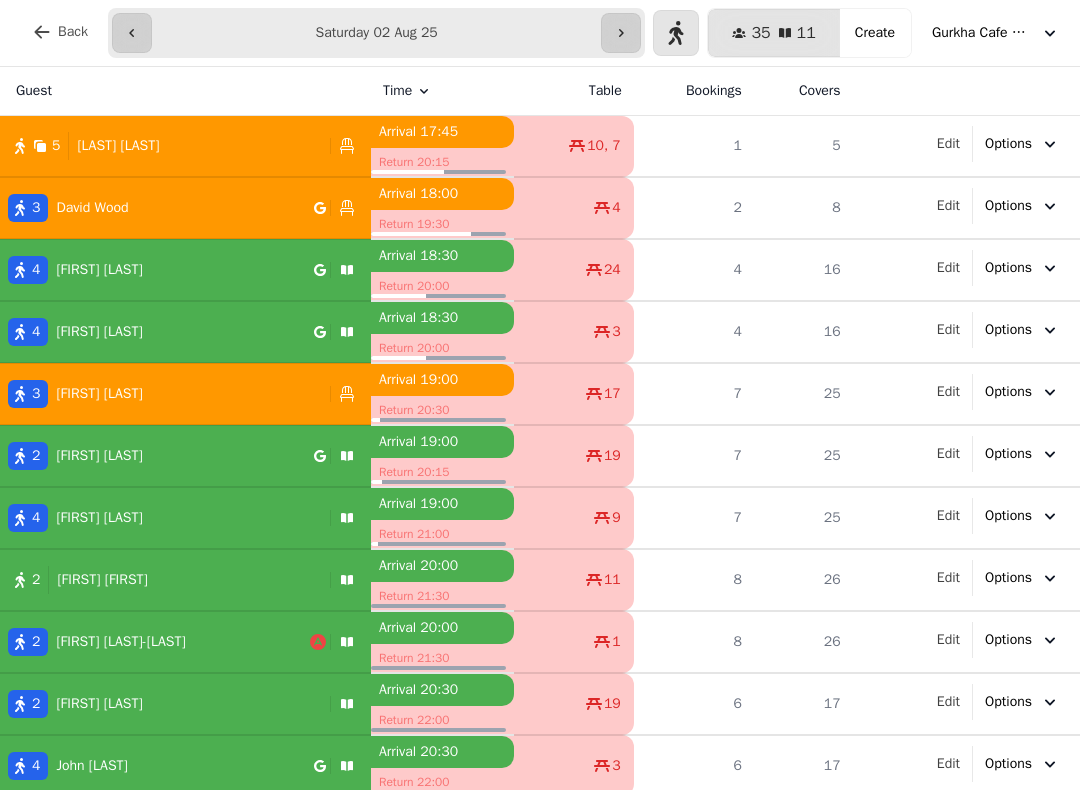 click on "4 [FIRST]   [LAST]" at bounding box center (157, 270) 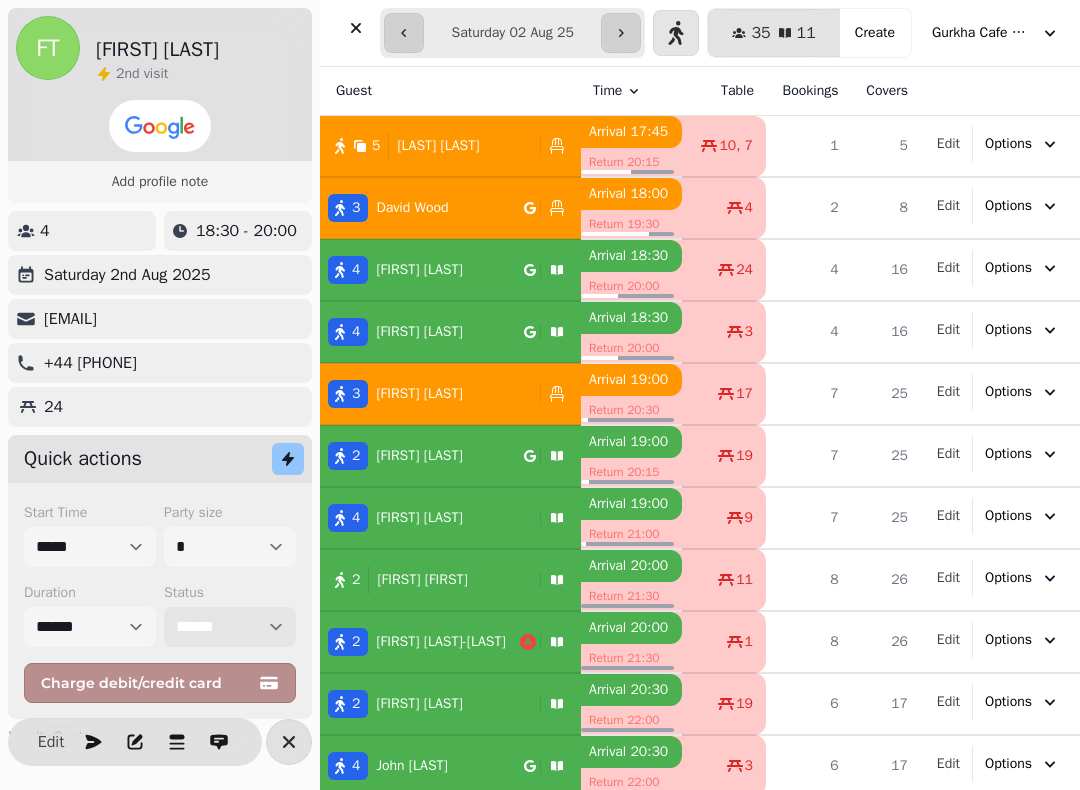 click on "**********" at bounding box center [230, 627] 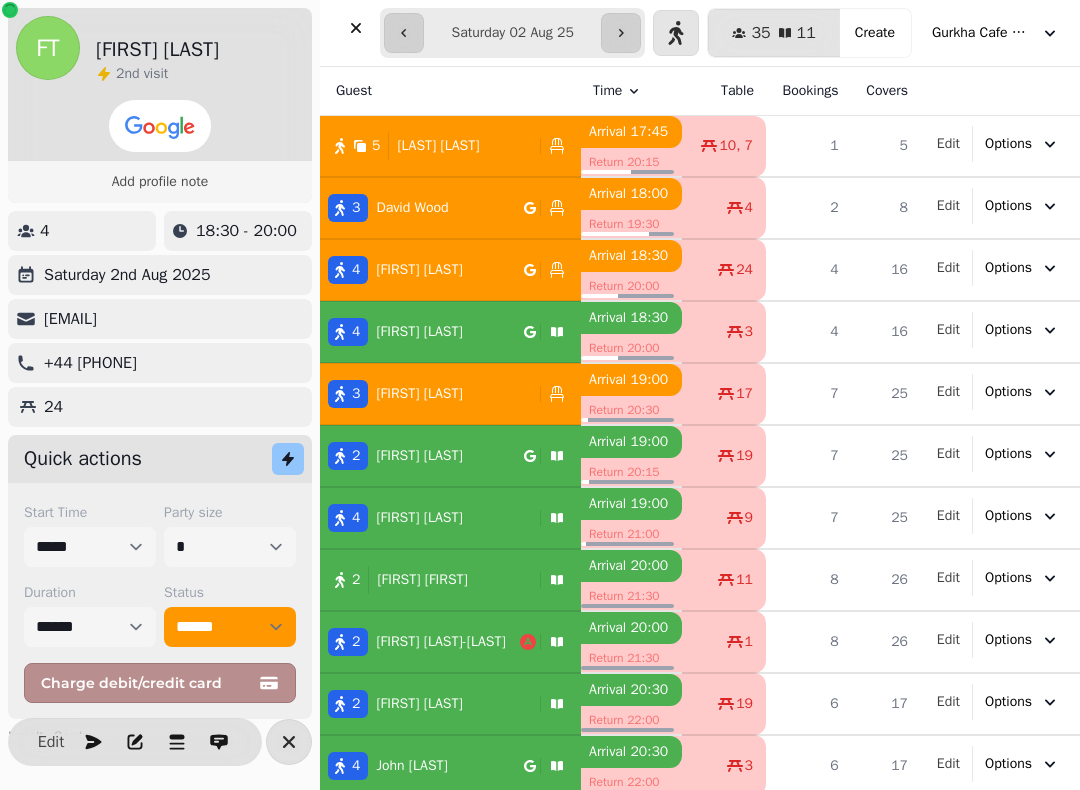 click on "[FIRST]   [LAST]" at bounding box center (415, 332) 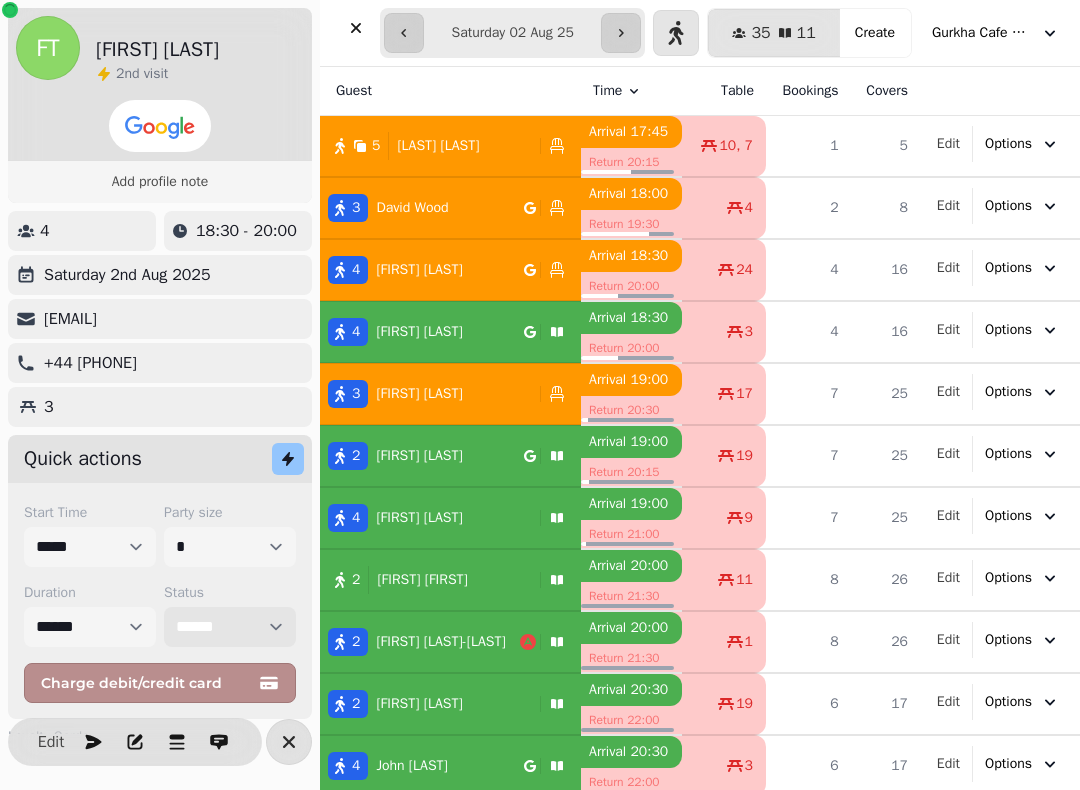 click on "**********" at bounding box center (230, 627) 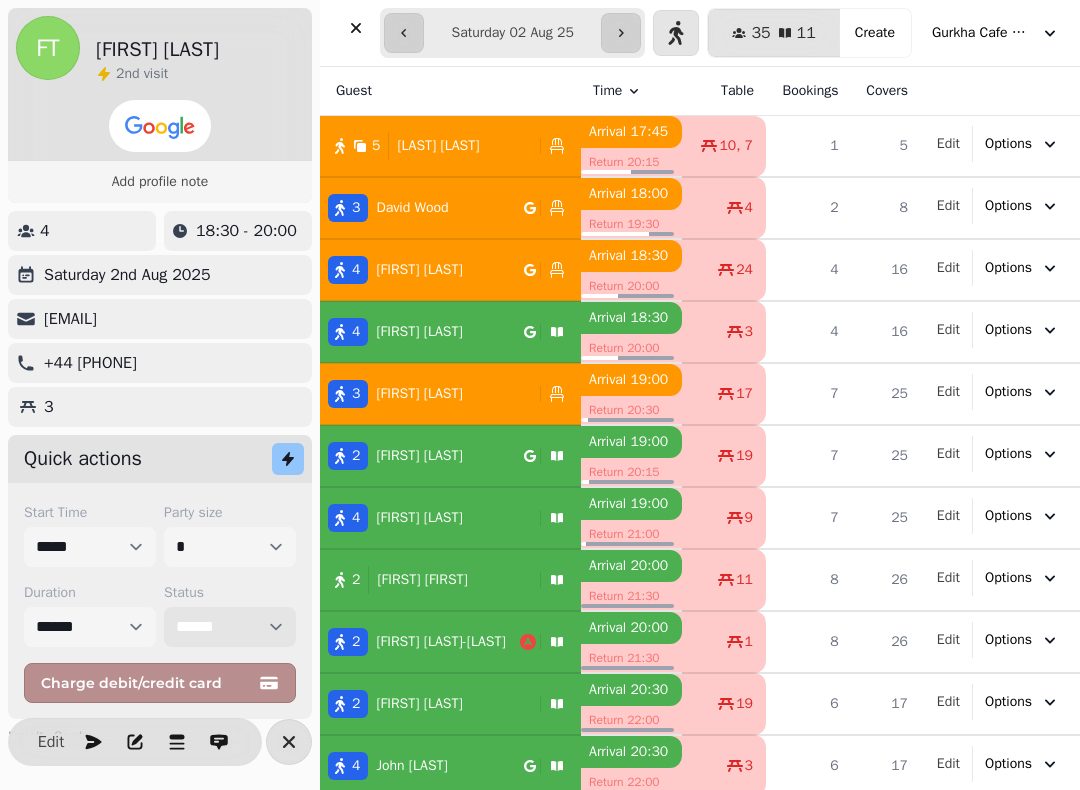 select on "******" 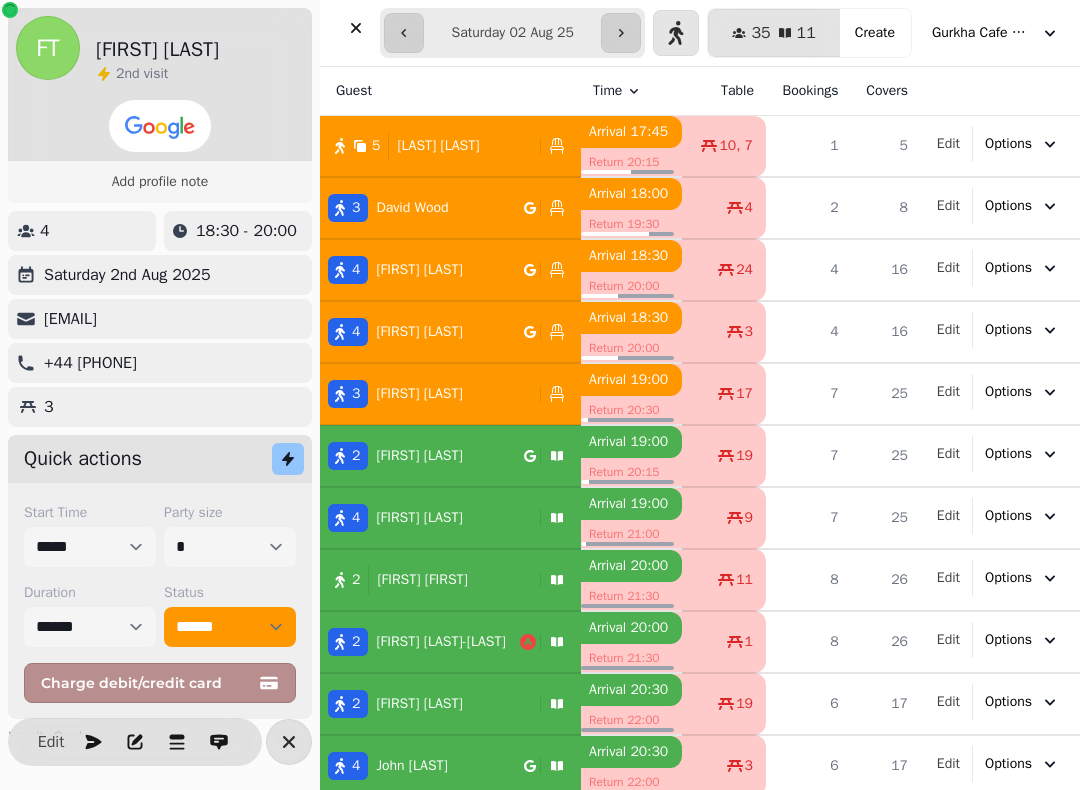 click on "FT [FIRST] [LAST] 2 nd   visit Add profile note 4 18:30 - 20:00 Saturday 2nd Aug 2025 [EMAIL] +44 [PHONE] 3 Quick actions Start Time ***** ***** ***** ***** ***** ***** ***** ***** ***** ***** ***** ***** ***** ***** ***** ***** ***** ***** ***** ***** ***** ***** ***** ***** ***** ***** ***** ***** ***** ***** ***** ***** ***** ***** ***** ***** ***** ***** ***** ***** ***** ***** ***** ***** ***** ***** ***** ***** ***** ***** ***** ***** ***** ***** ***** ***** ***** ***** ***** ***** ***** ***** ***** ***** ***** ***** ***** ***** ***** ***** ***** ***** ***** ***** ***** ***** ***** ***** Party size * * * * * * * * * ** ** ** ** ** ** ** ** ** ** ** ** ** ** ** ** ** ** ** ** ** ** ** ** ** ** ** ** ** ** ** ** ** ** ** ** ** ** ** ** ** ** ** ** ** ** ** ** ** ** ** ** ** ** ** ** ** ** ** ** ** ** ** ** ** ** ** ** ** ** ** ** ** ** ** ** ** ** ** ** ** ** ** ** ** ** ** ** ** **" at bounding box center [160, 395] 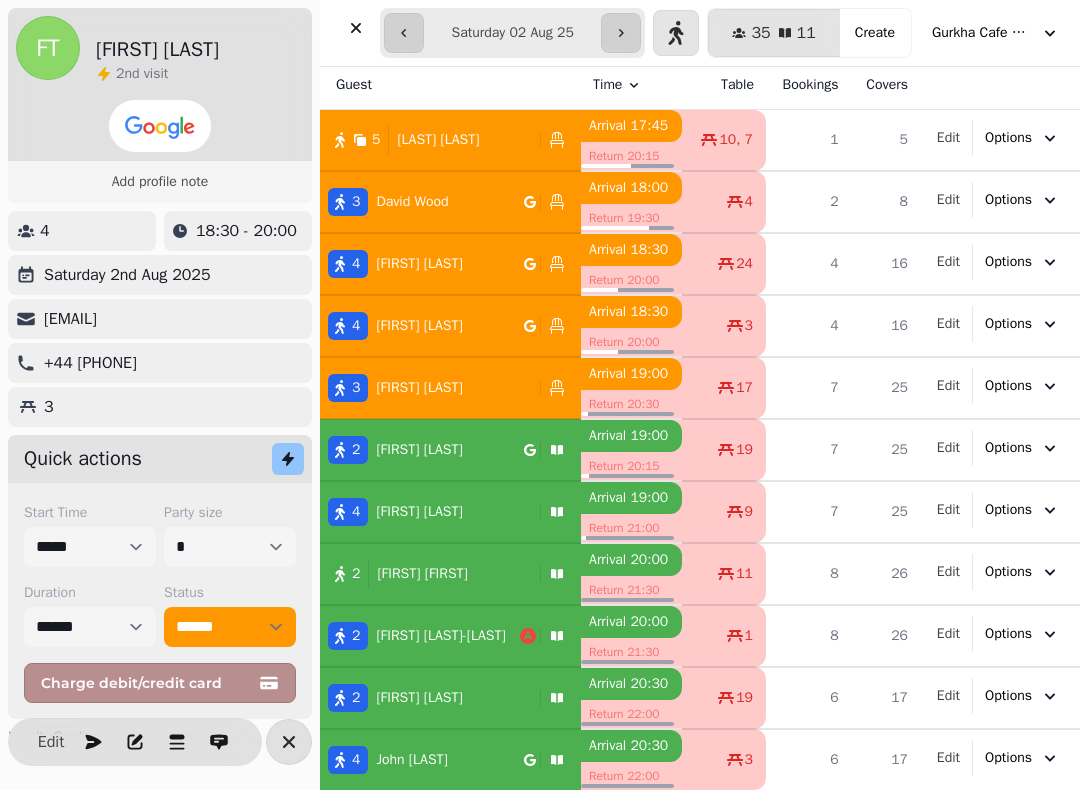 scroll, scrollTop: 6, scrollLeft: 0, axis: vertical 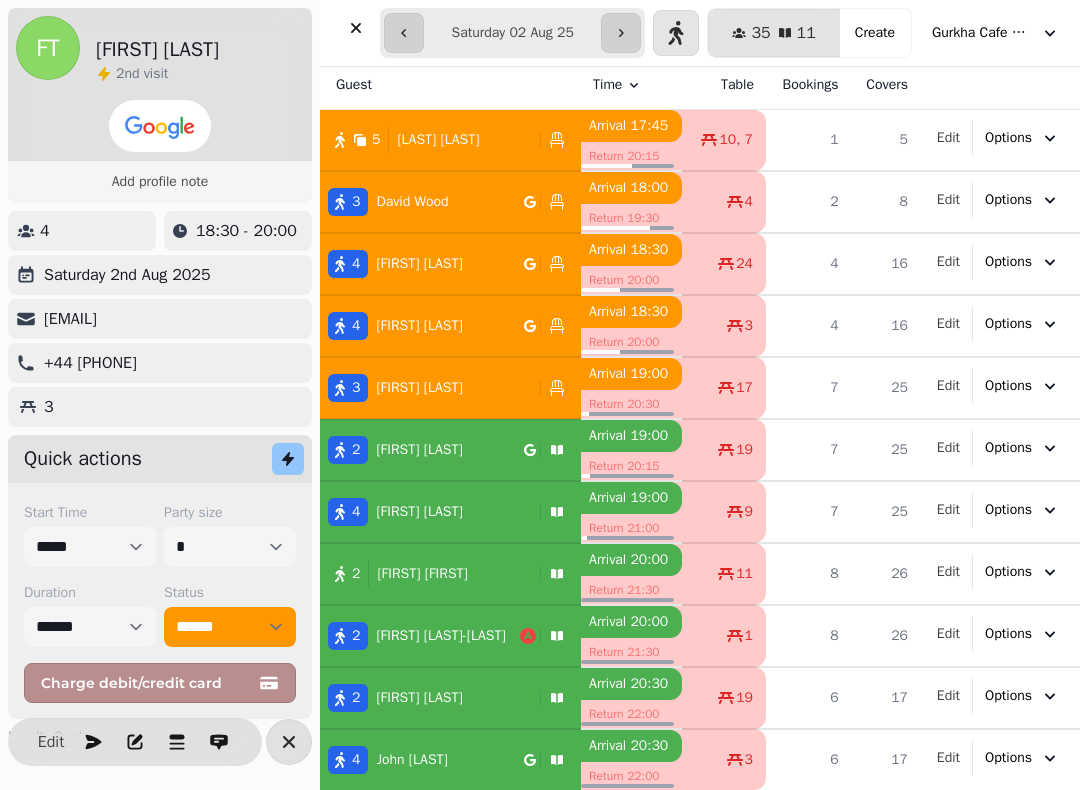 click on "Create" at bounding box center (875, 33) 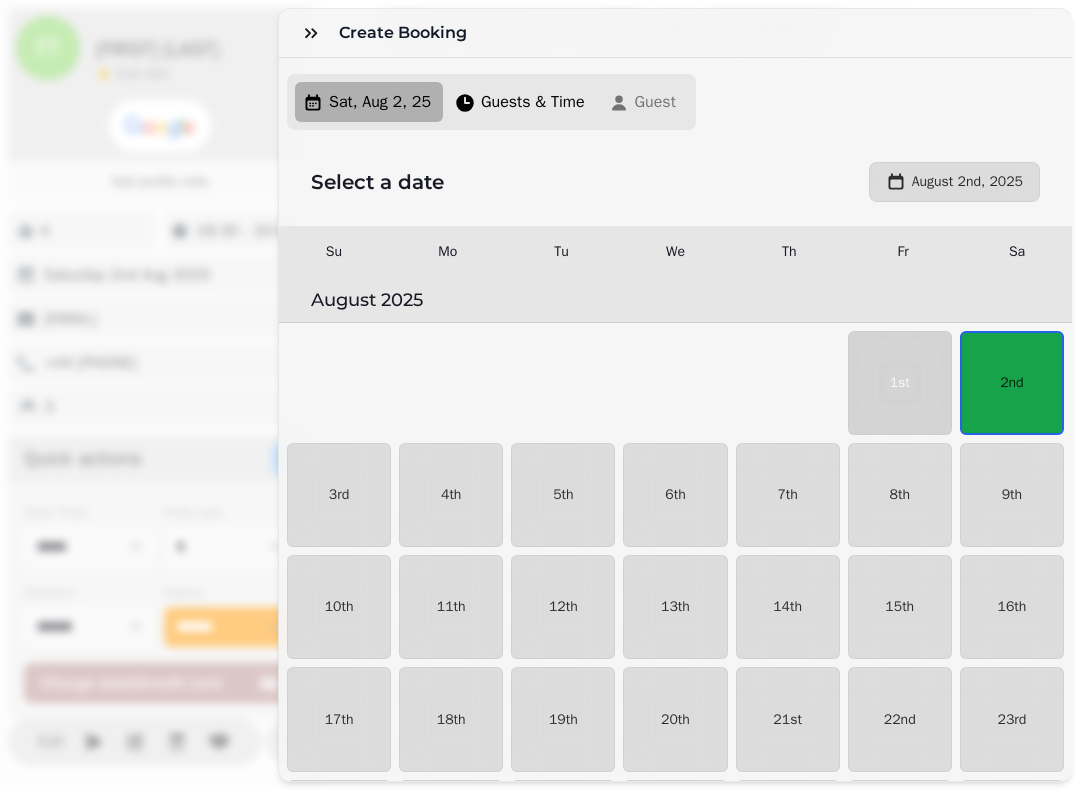 click on "2nd" at bounding box center (1012, 383) 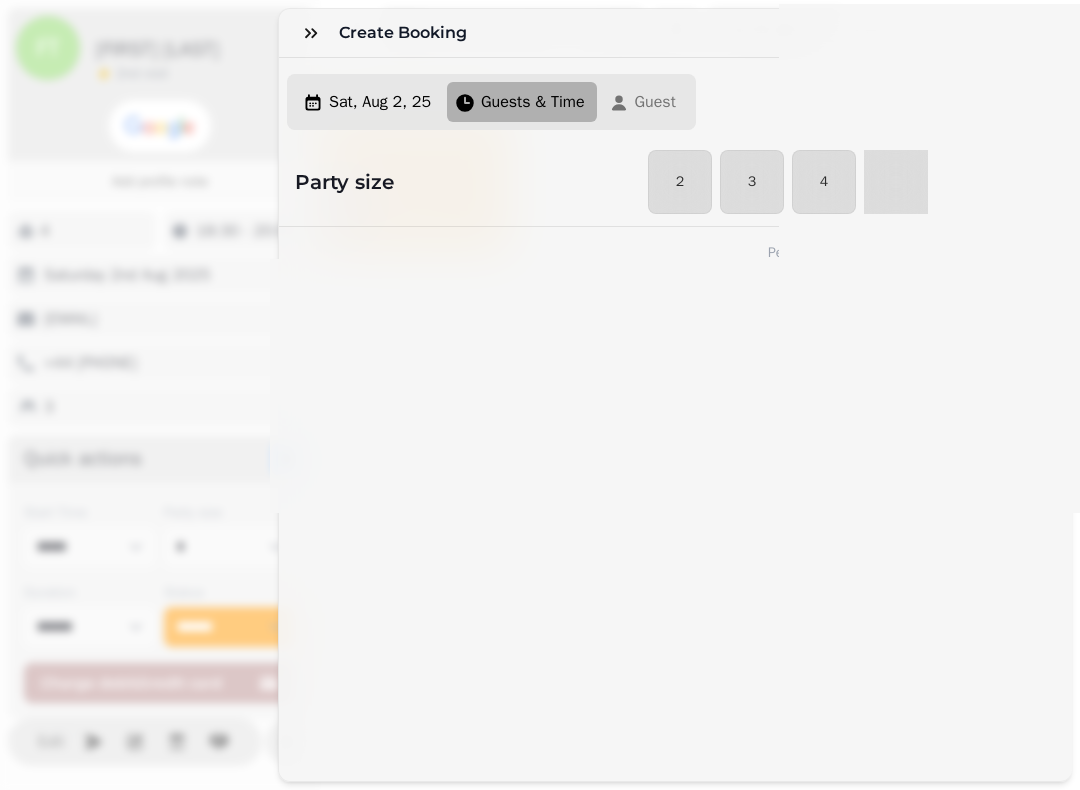 select on "****" 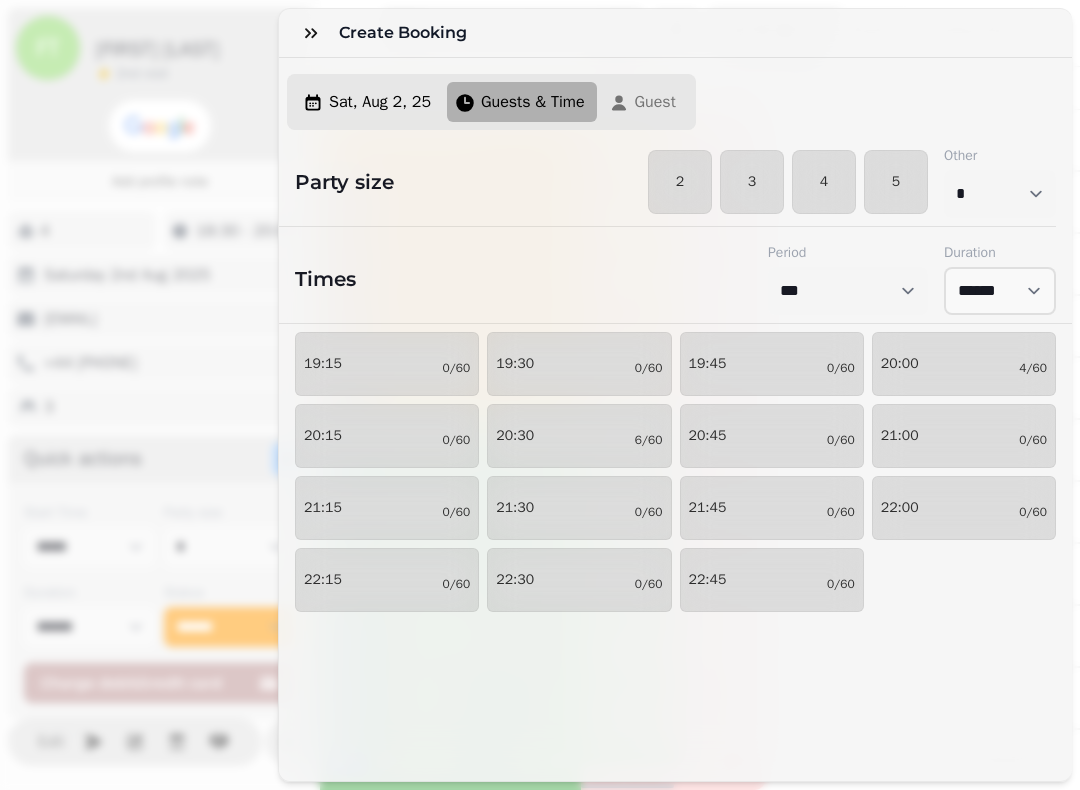 click on "4" at bounding box center [824, 182] 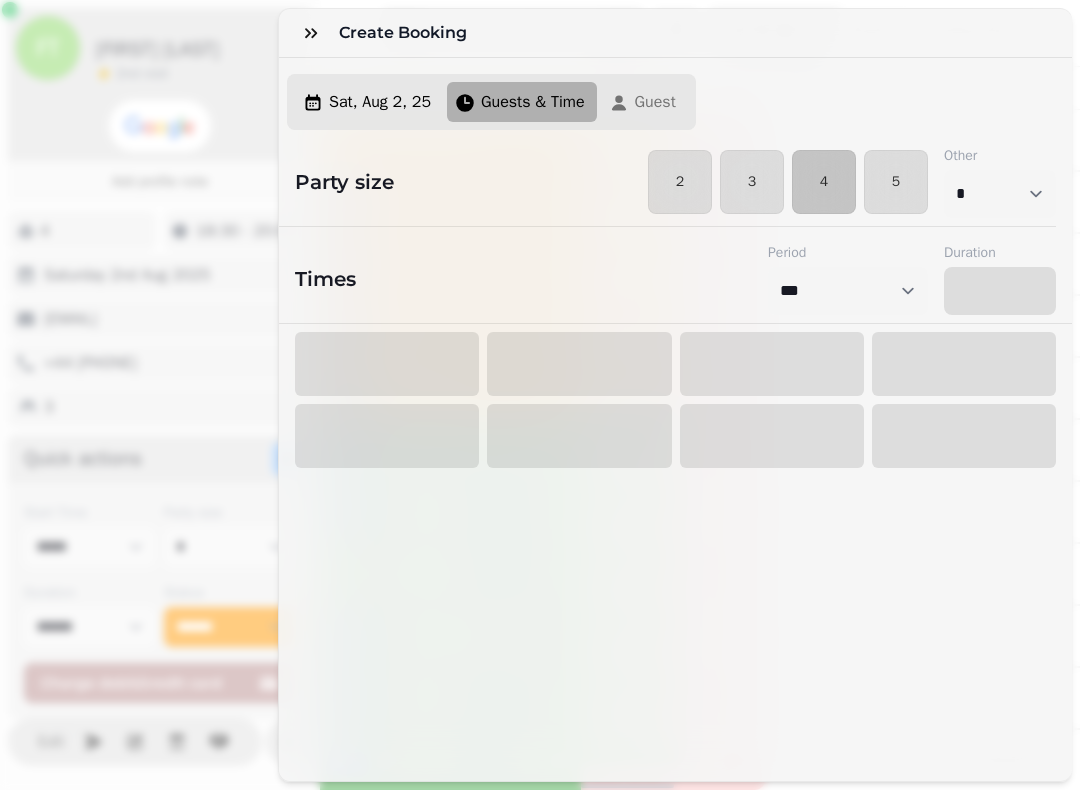 select on "****" 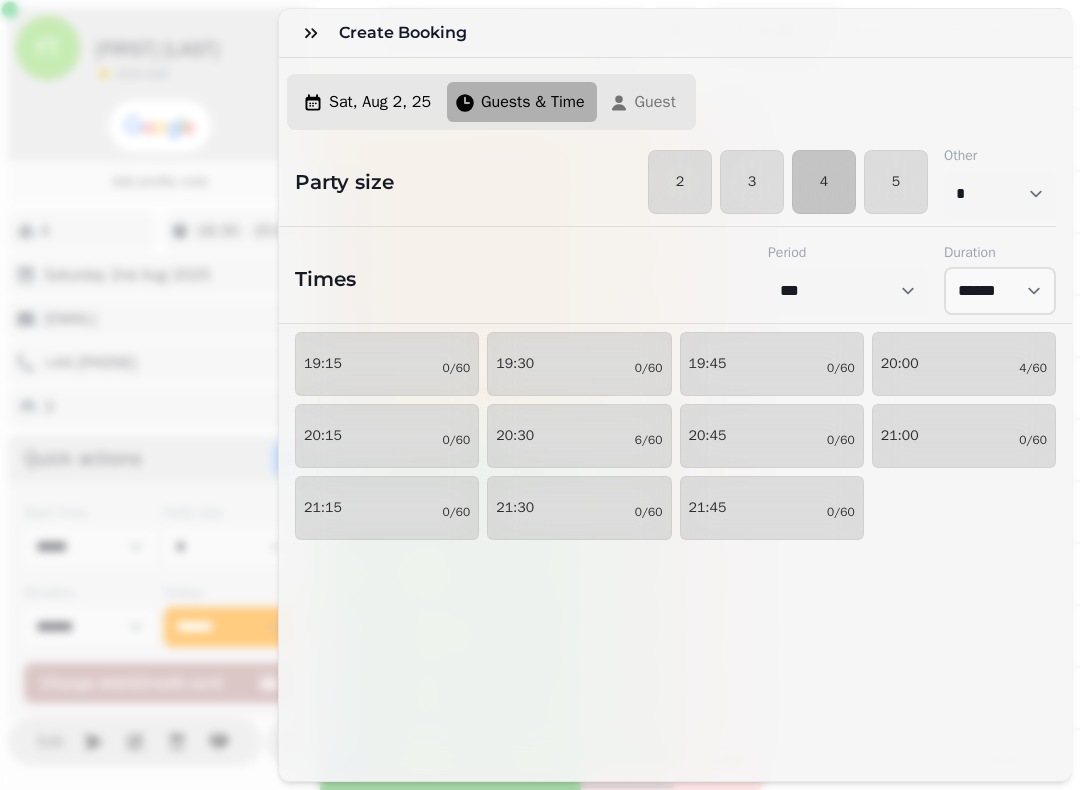 click on "19:30 0/60" at bounding box center [579, 364] 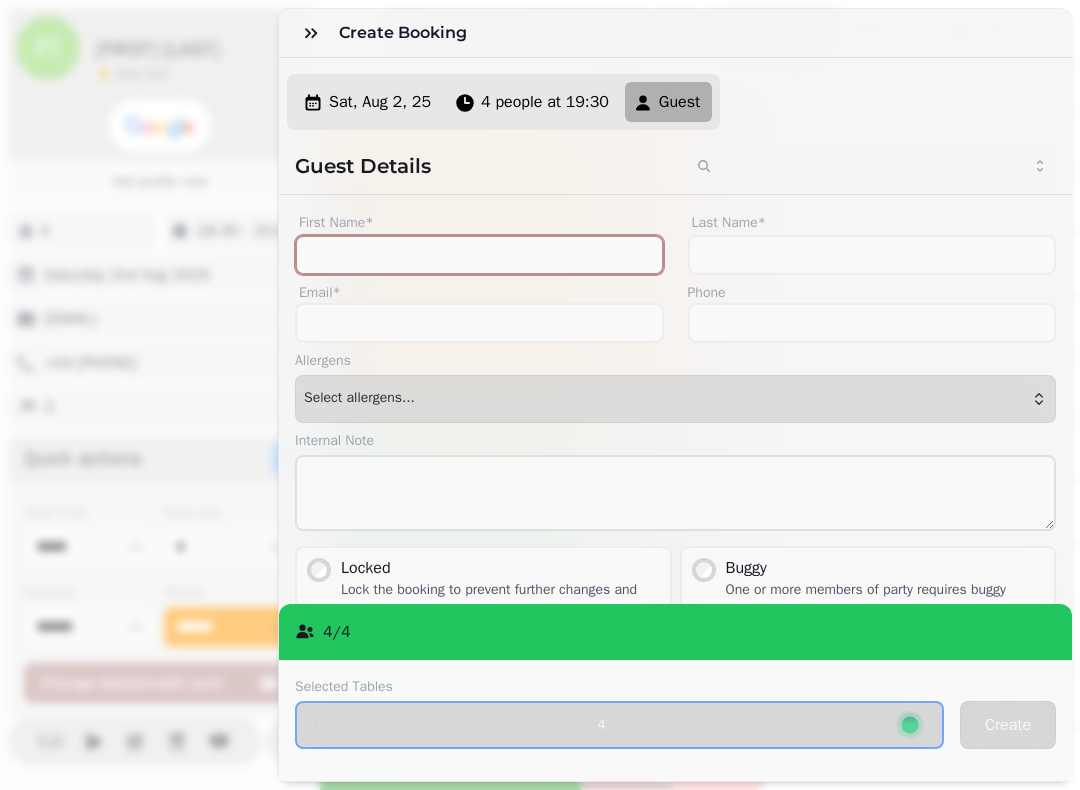 click on "First Name*" at bounding box center (479, 255) 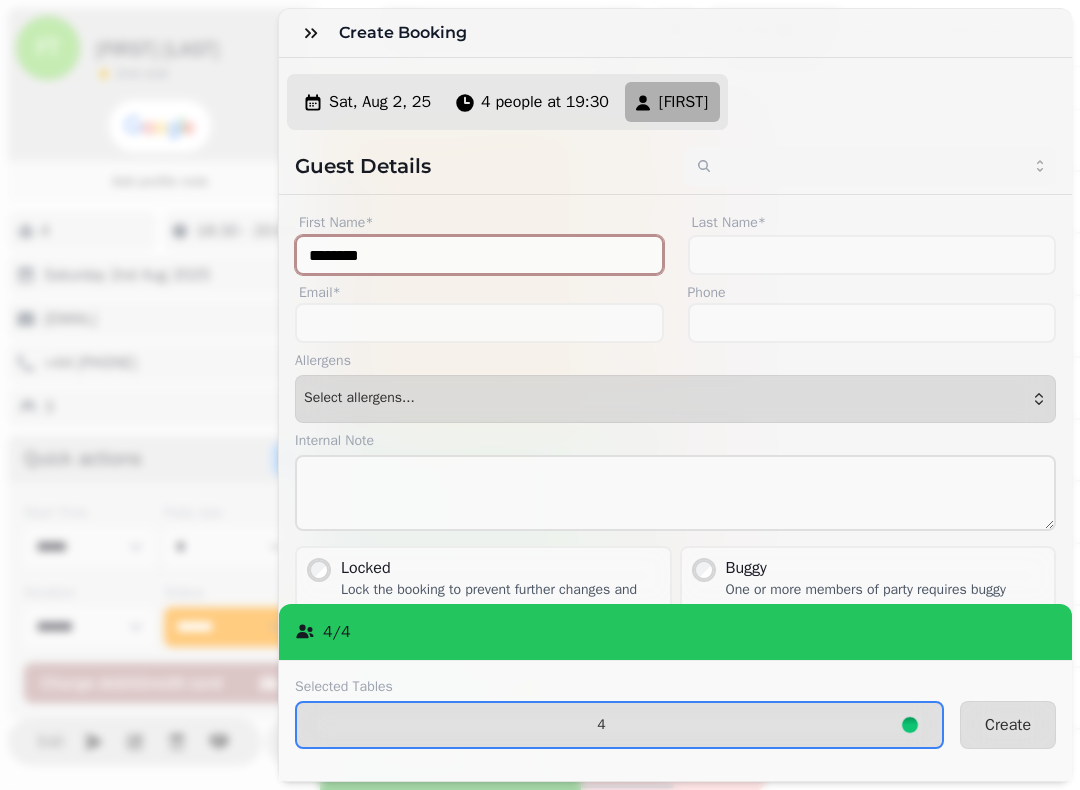 type on "********" 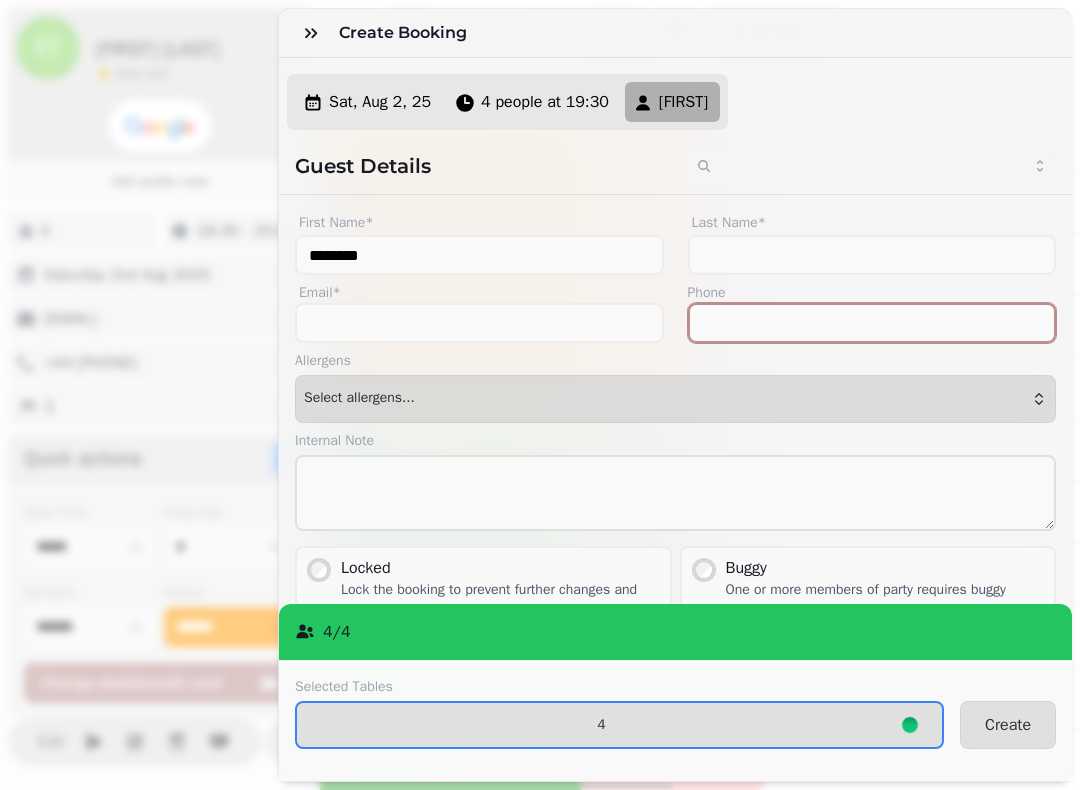 click on "Phone" at bounding box center (872, 323) 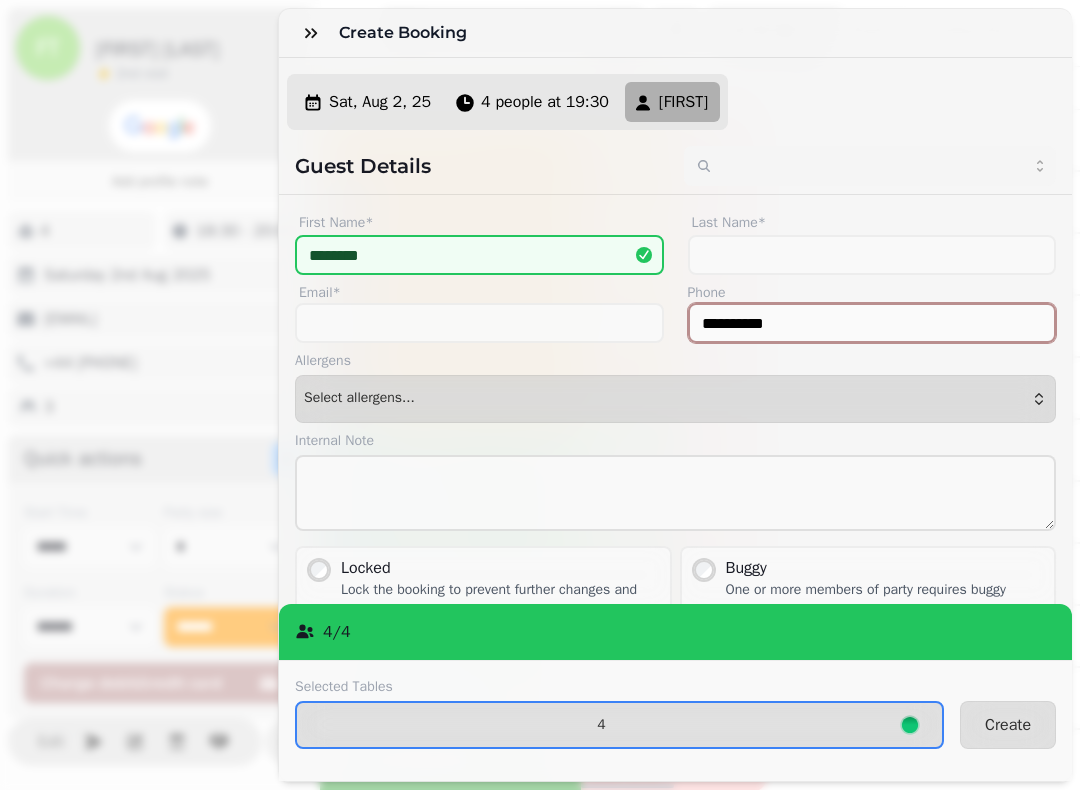 type on "**********" 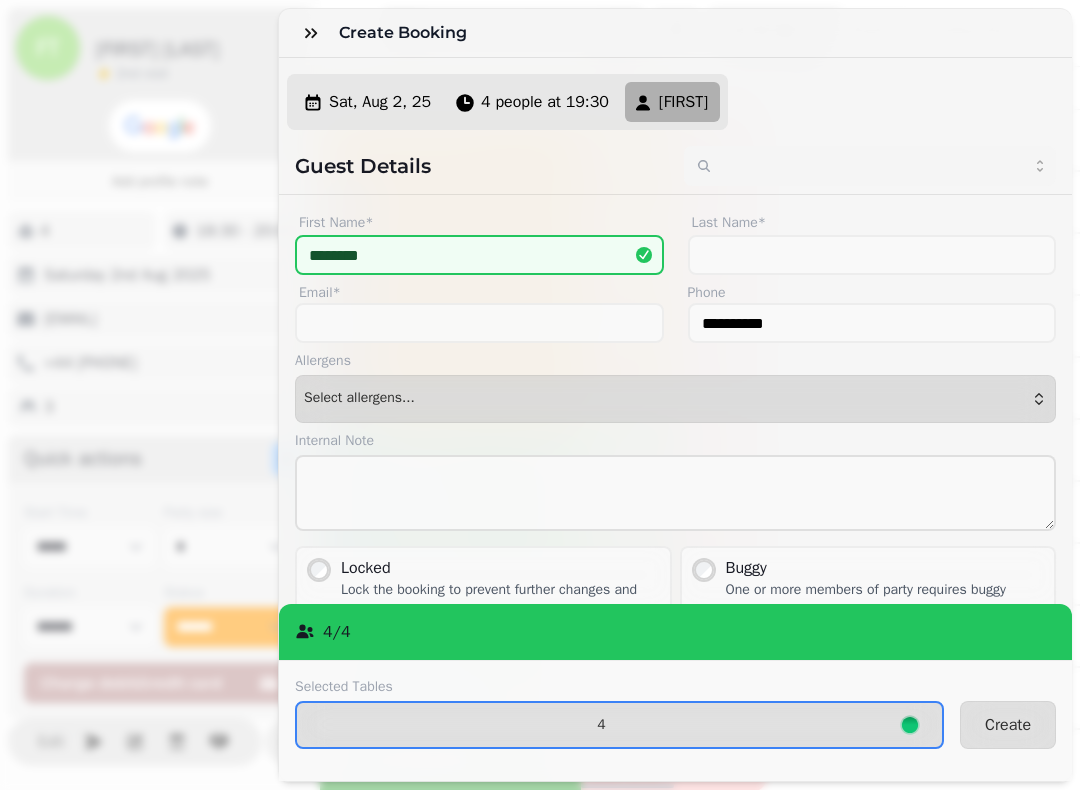 click on "Create" at bounding box center [1008, 725] 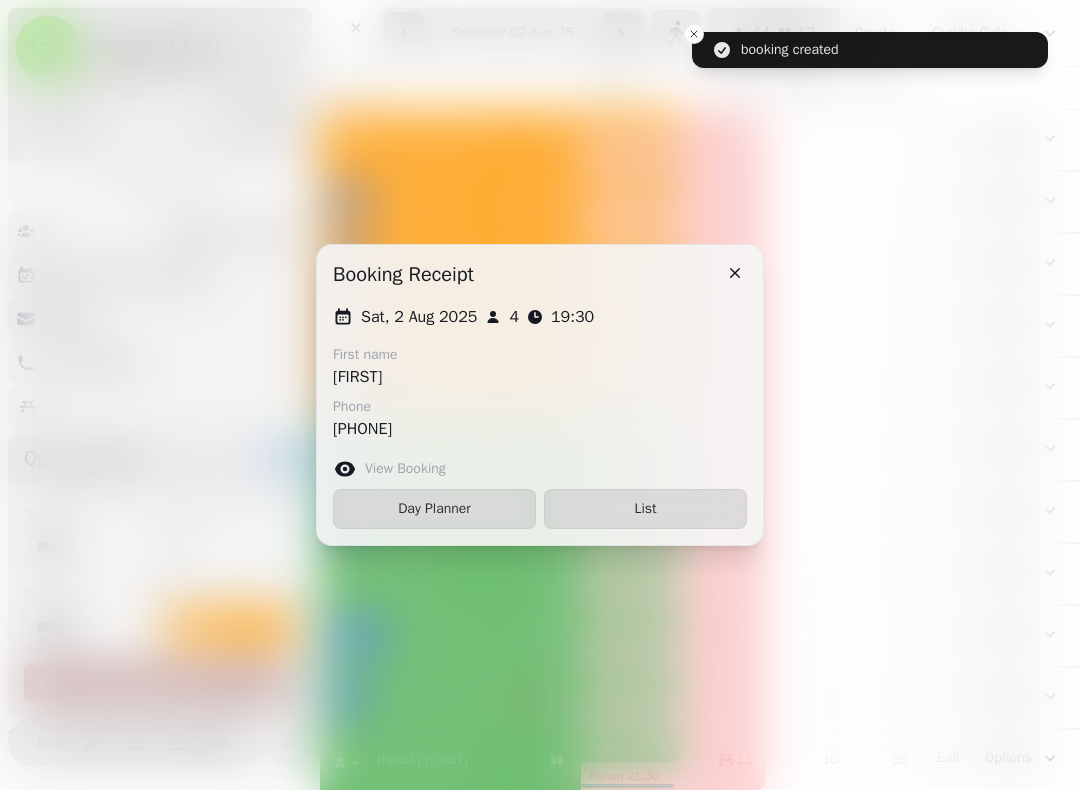 click at bounding box center (735, 273) 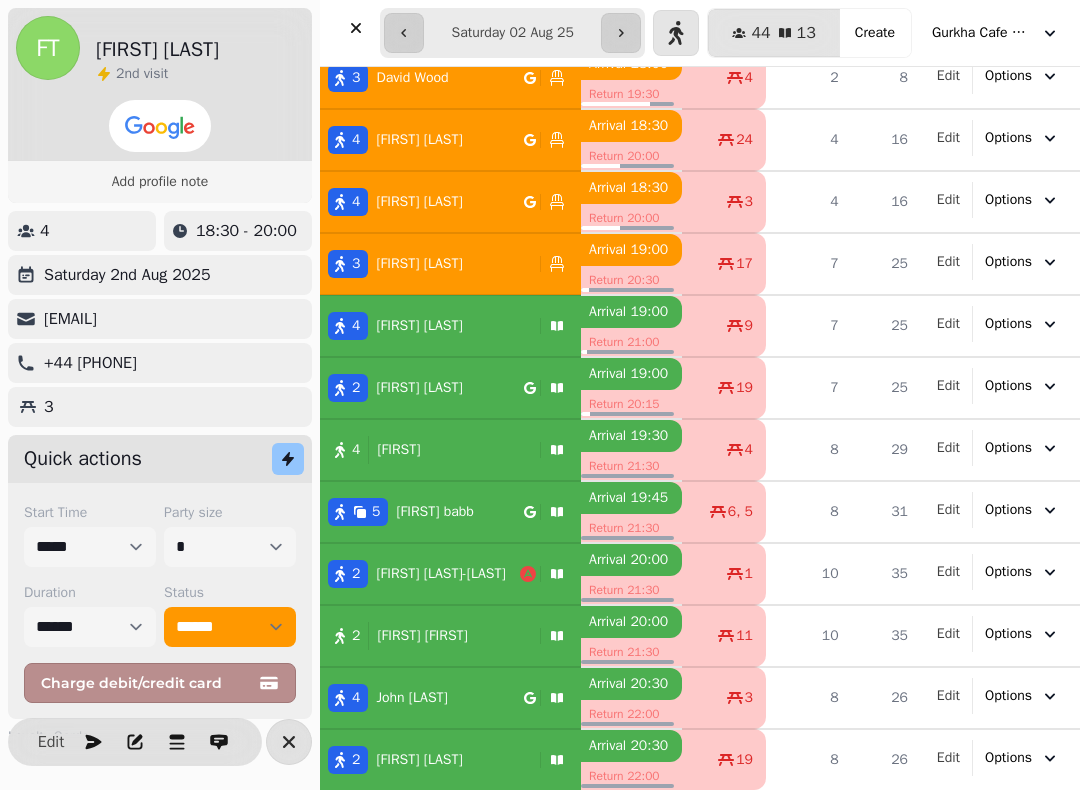 scroll, scrollTop: 130, scrollLeft: 0, axis: vertical 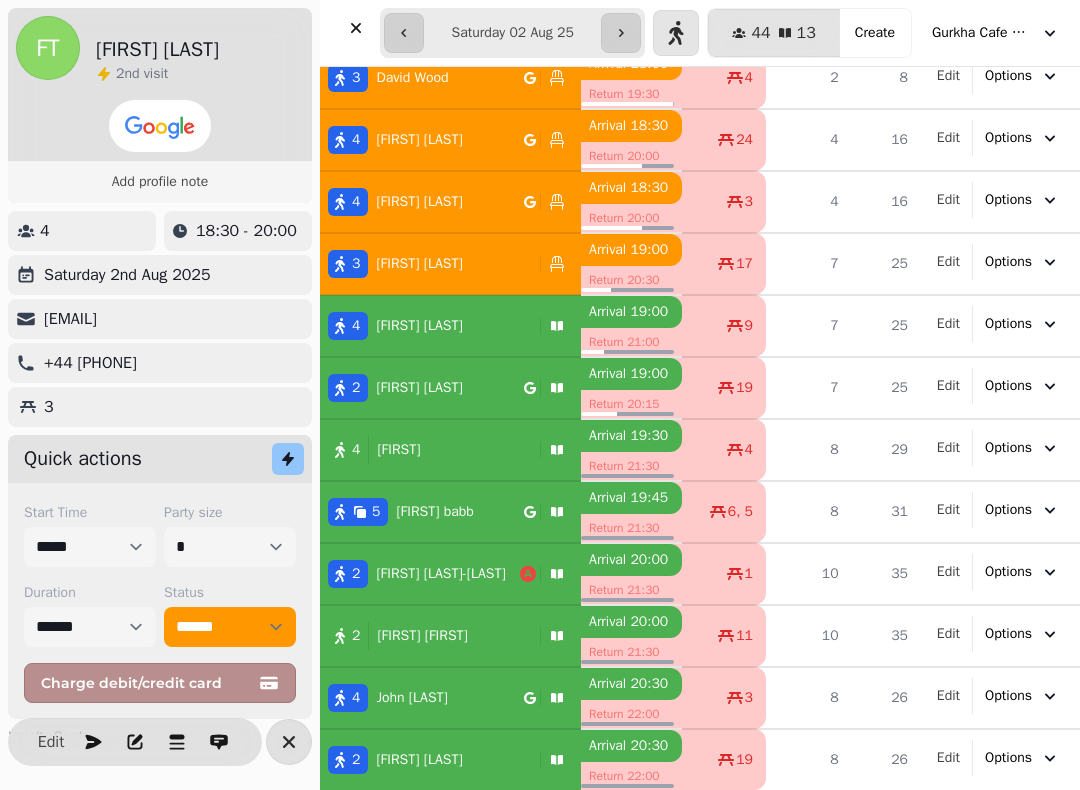 click on "[FIRST]   [LAST]" at bounding box center [415, 326] 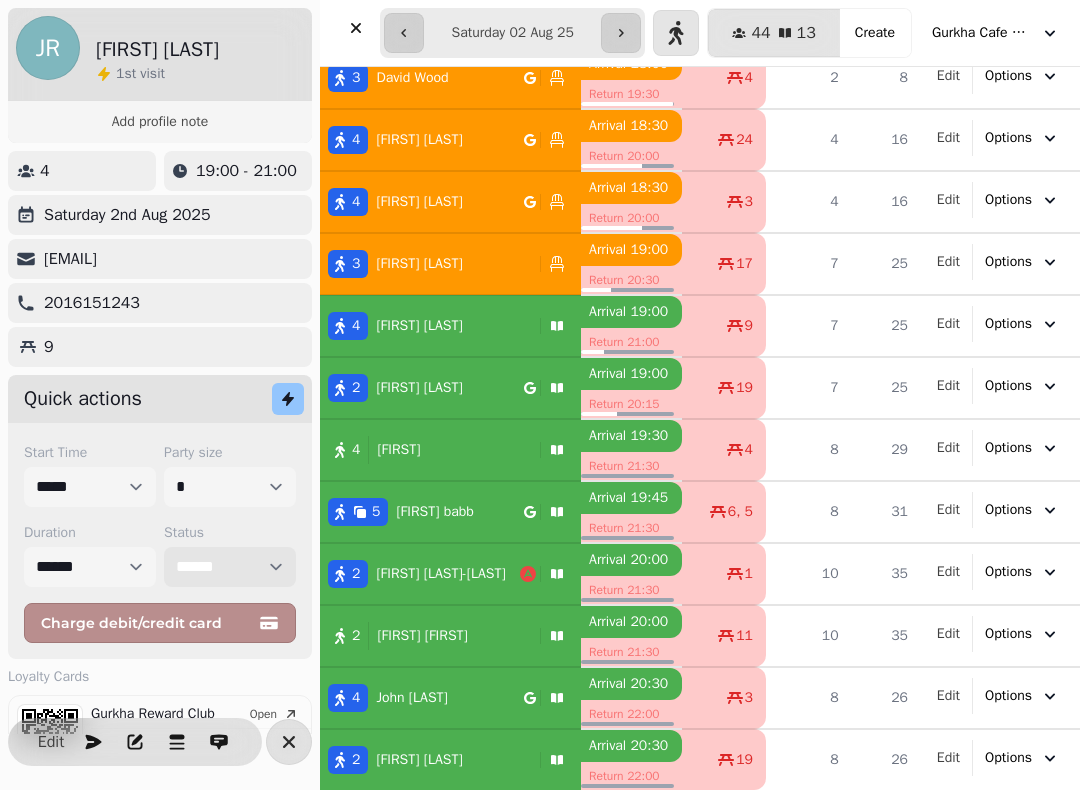 click on "**********" at bounding box center (230, 567) 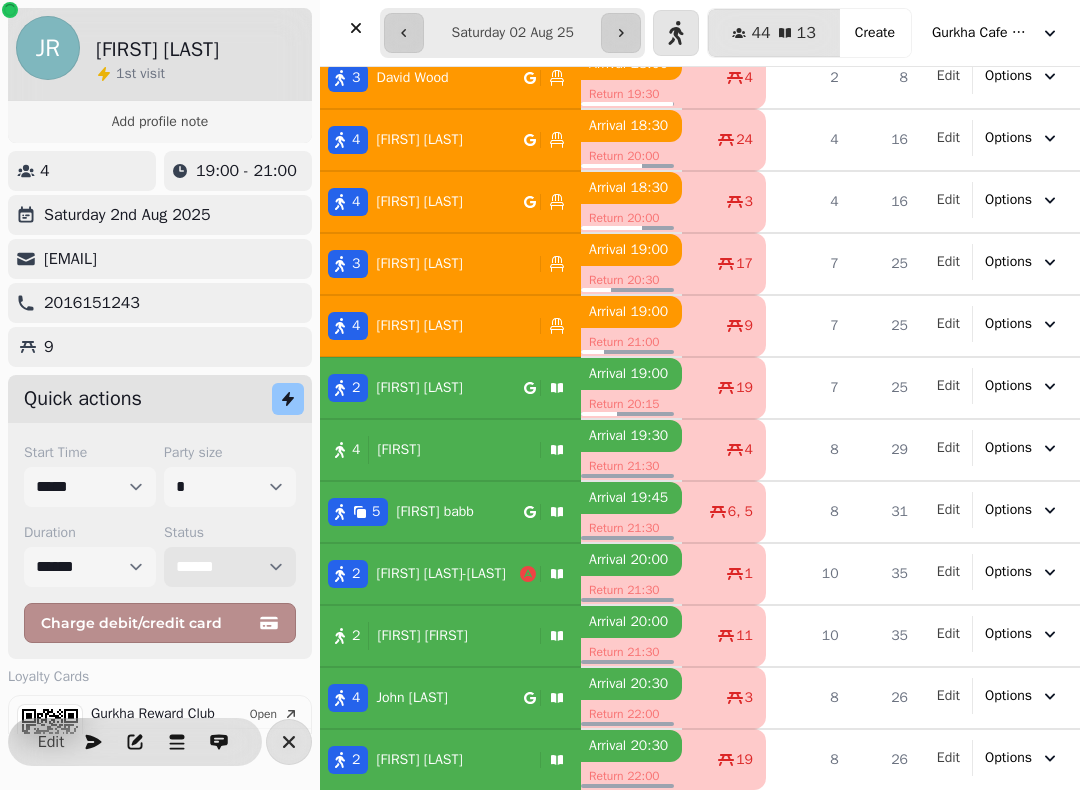 scroll, scrollTop: 129, scrollLeft: 0, axis: vertical 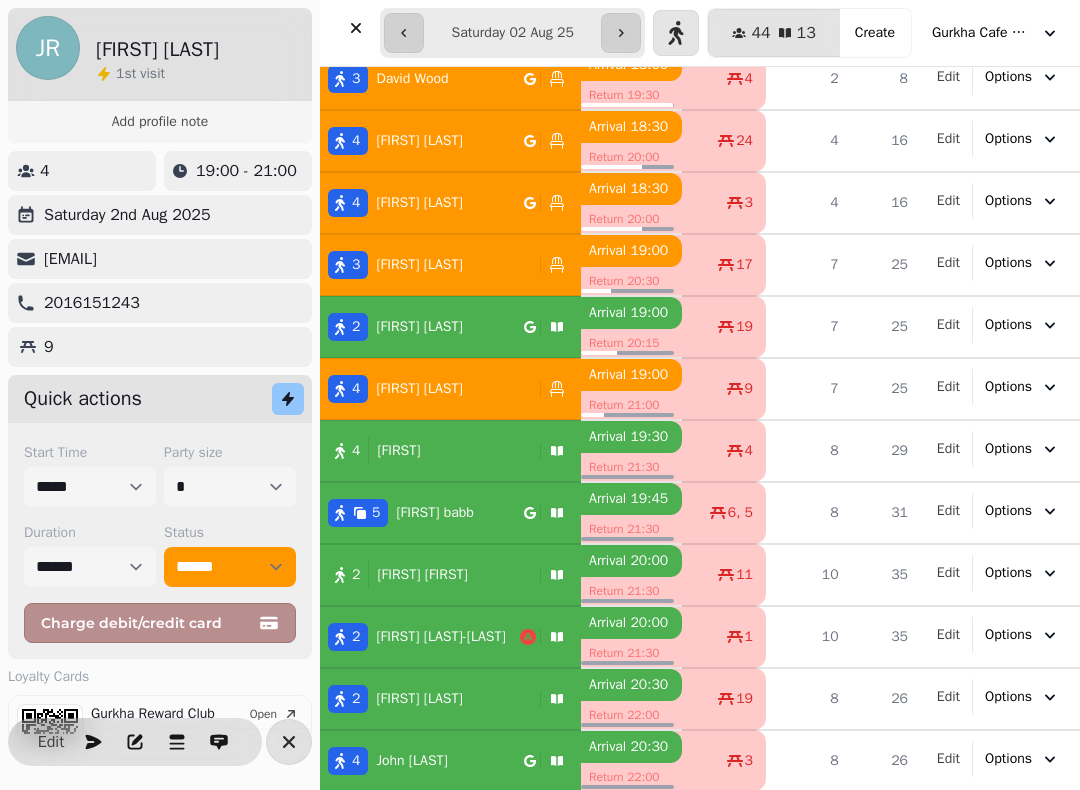 click on "2 [FIRST]   [LAST]" at bounding box center [422, 327] 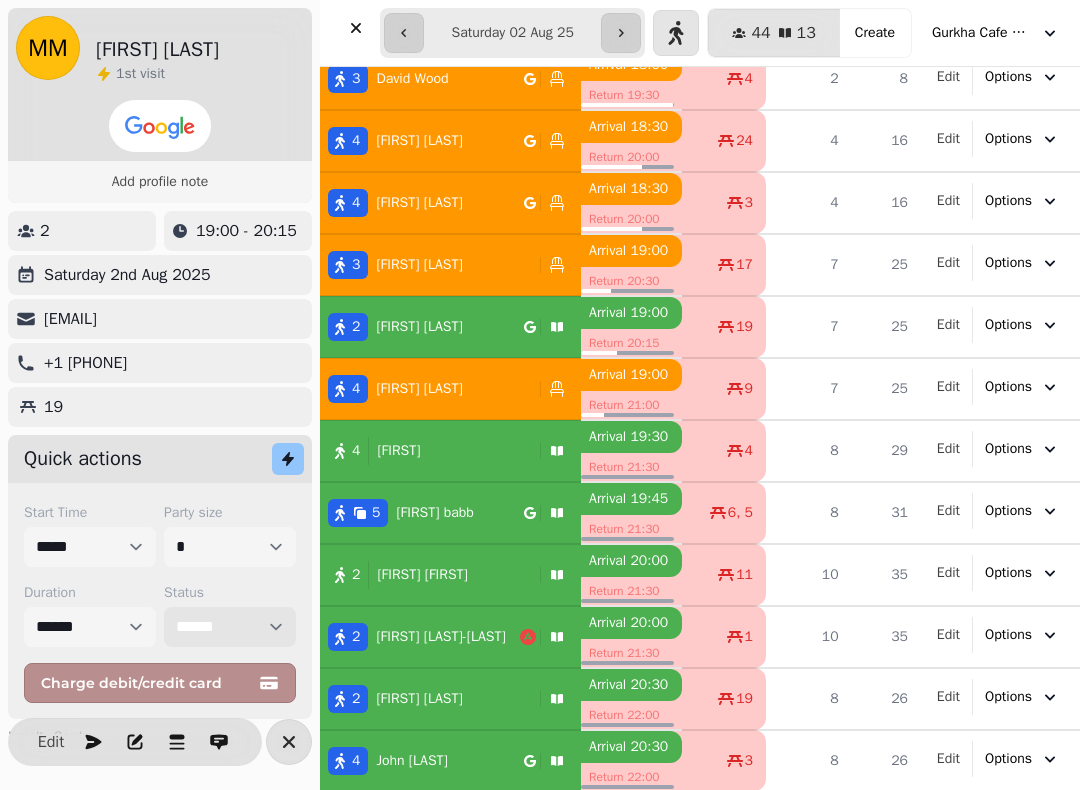 click on "**********" at bounding box center (230, 627) 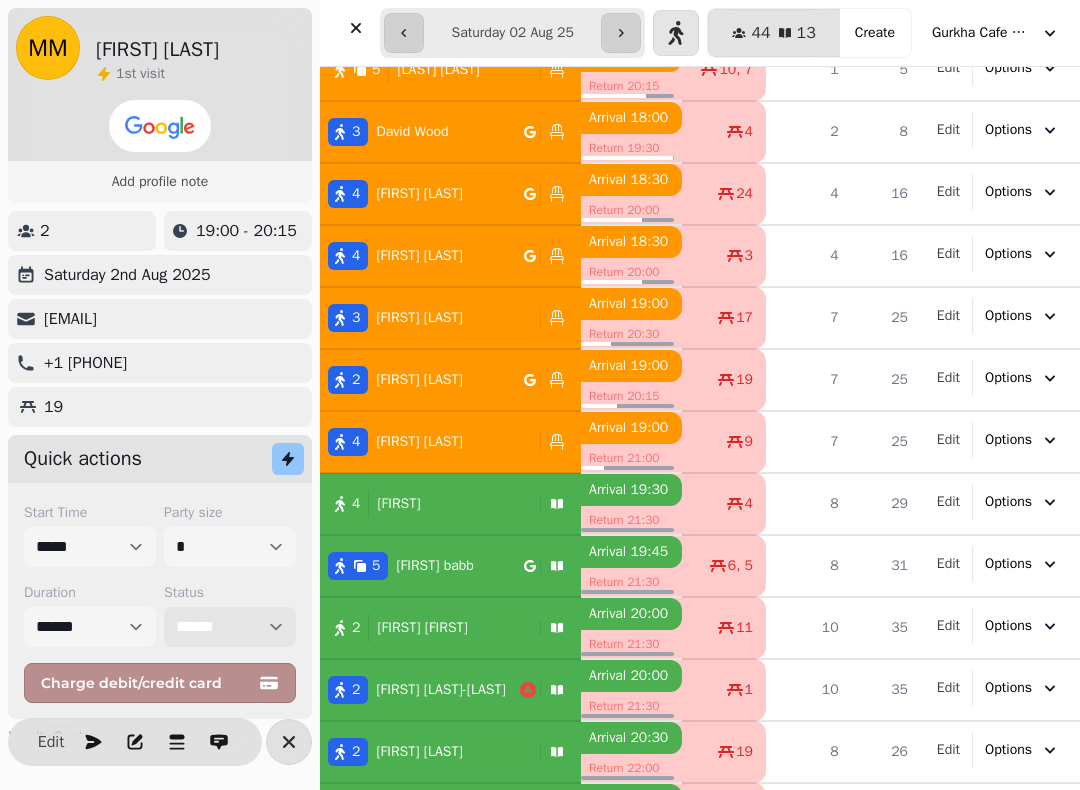 scroll, scrollTop: 77, scrollLeft: 0, axis: vertical 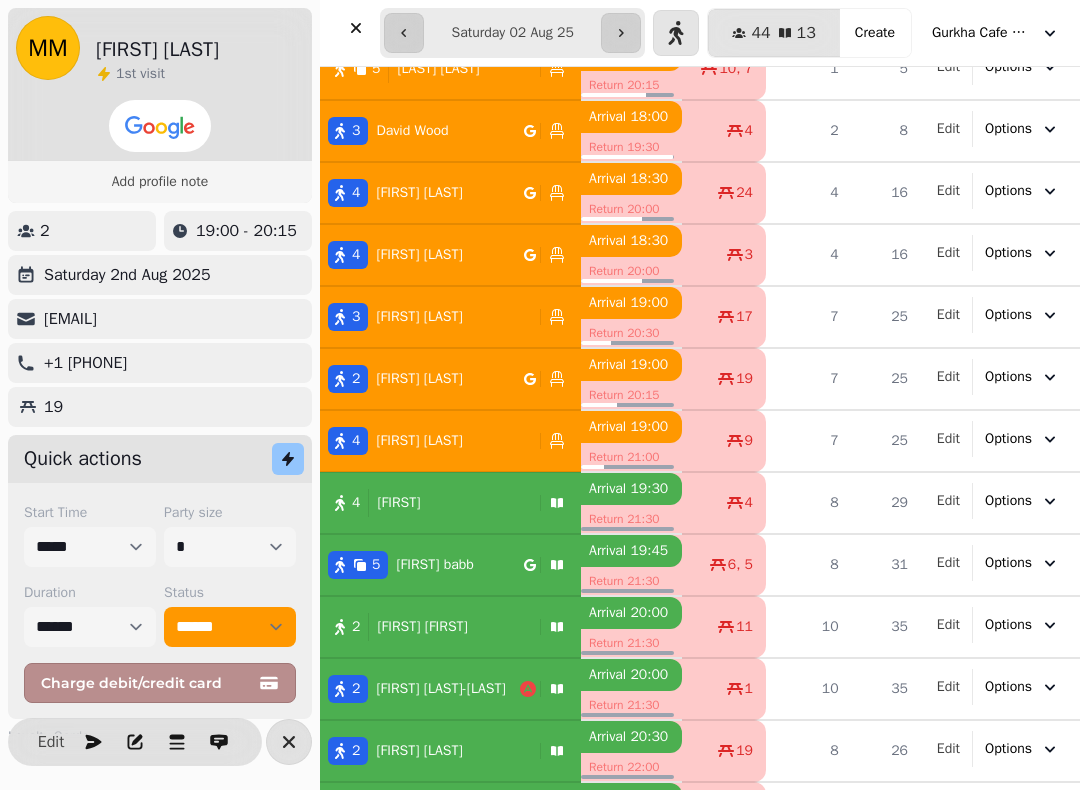 click on "[FIRST]" at bounding box center [398, 503] 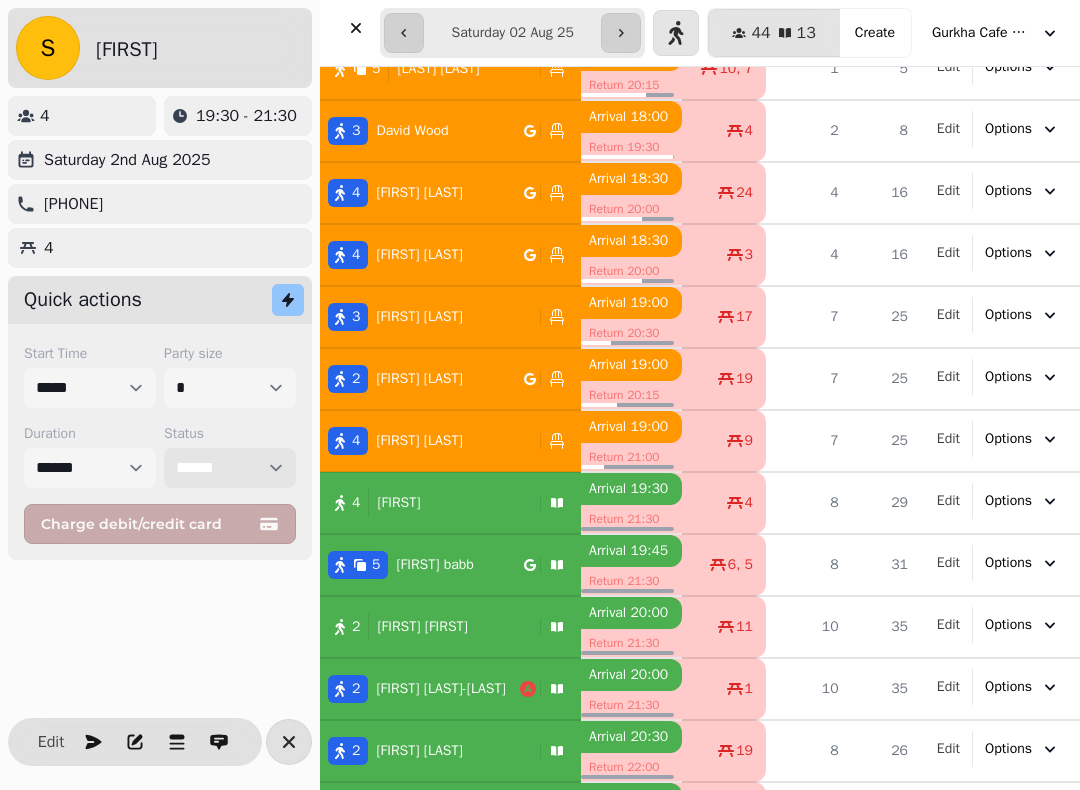 click on "**********" at bounding box center [230, 468] 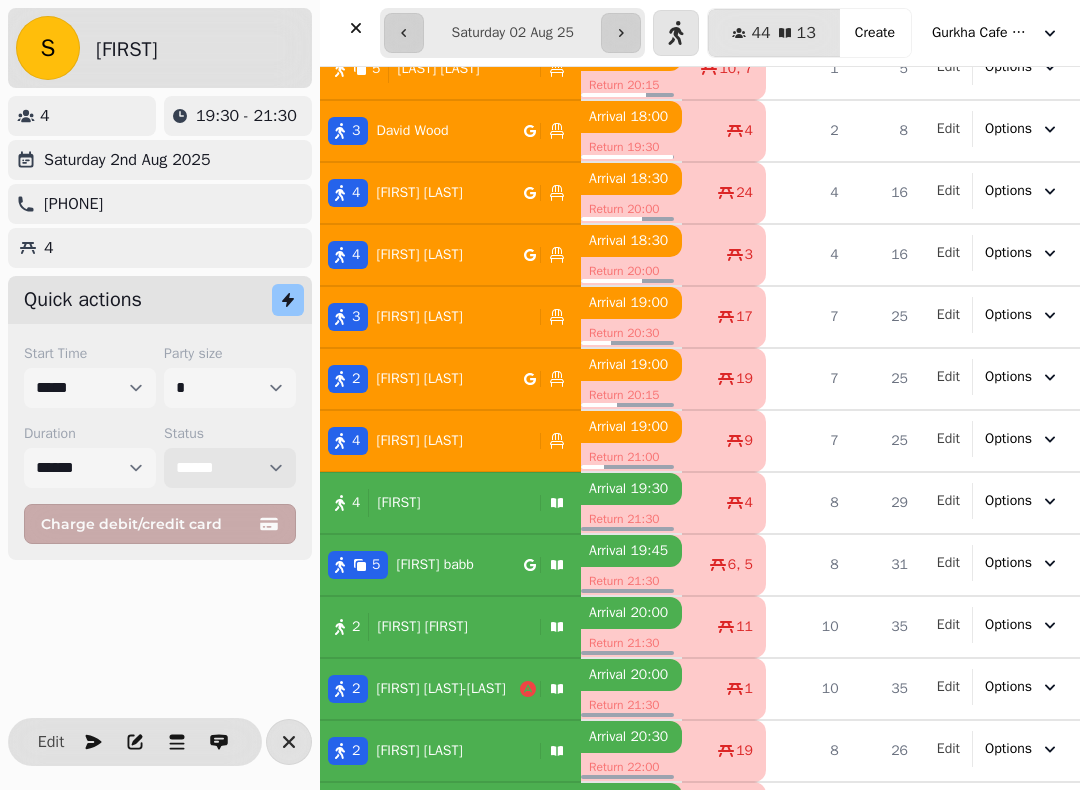 select on "******" 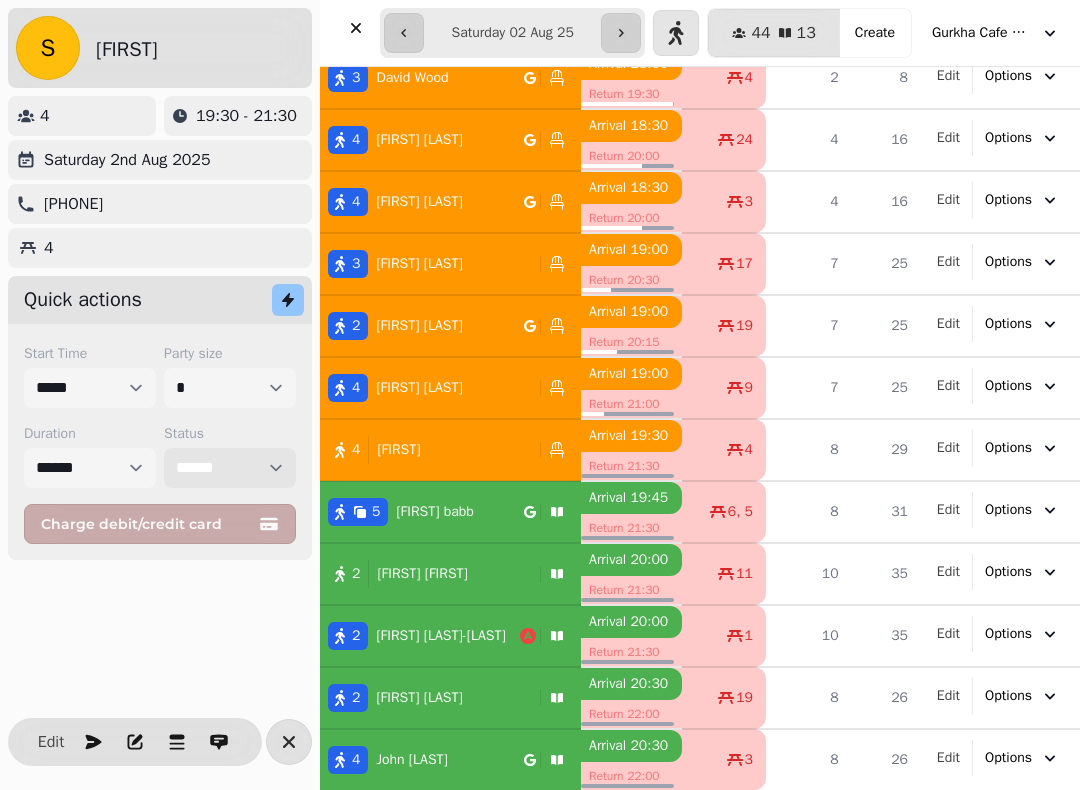 scroll, scrollTop: 129, scrollLeft: 0, axis: vertical 